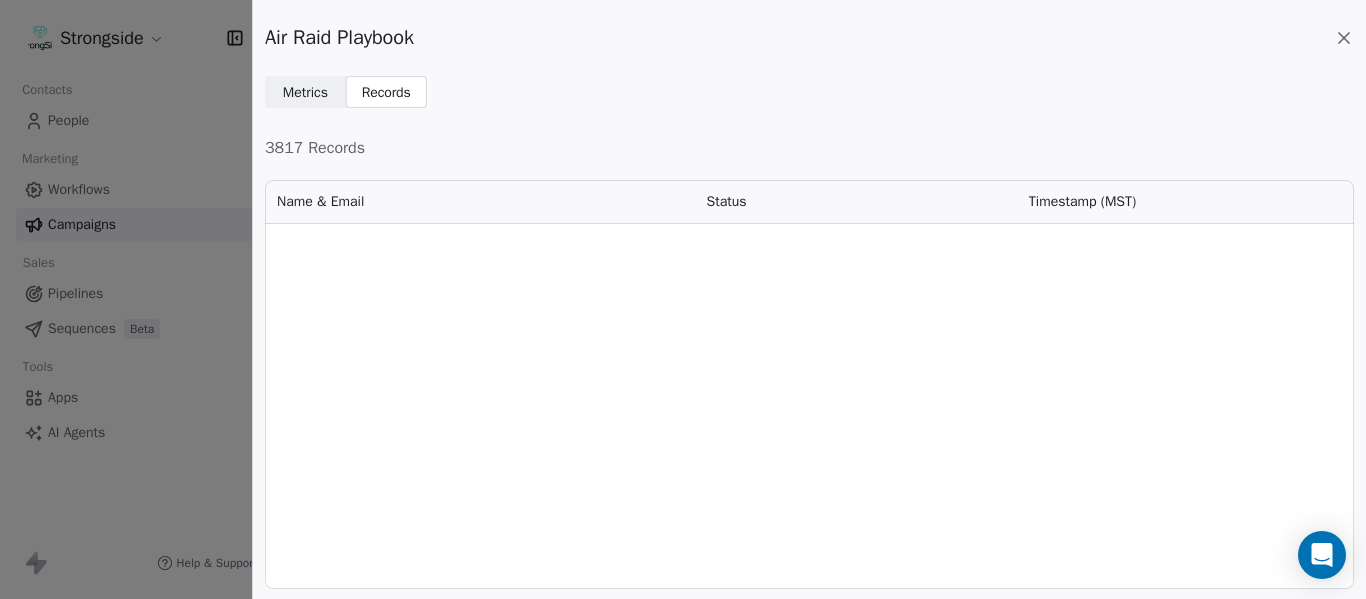 scroll, scrollTop: 0, scrollLeft: 0, axis: both 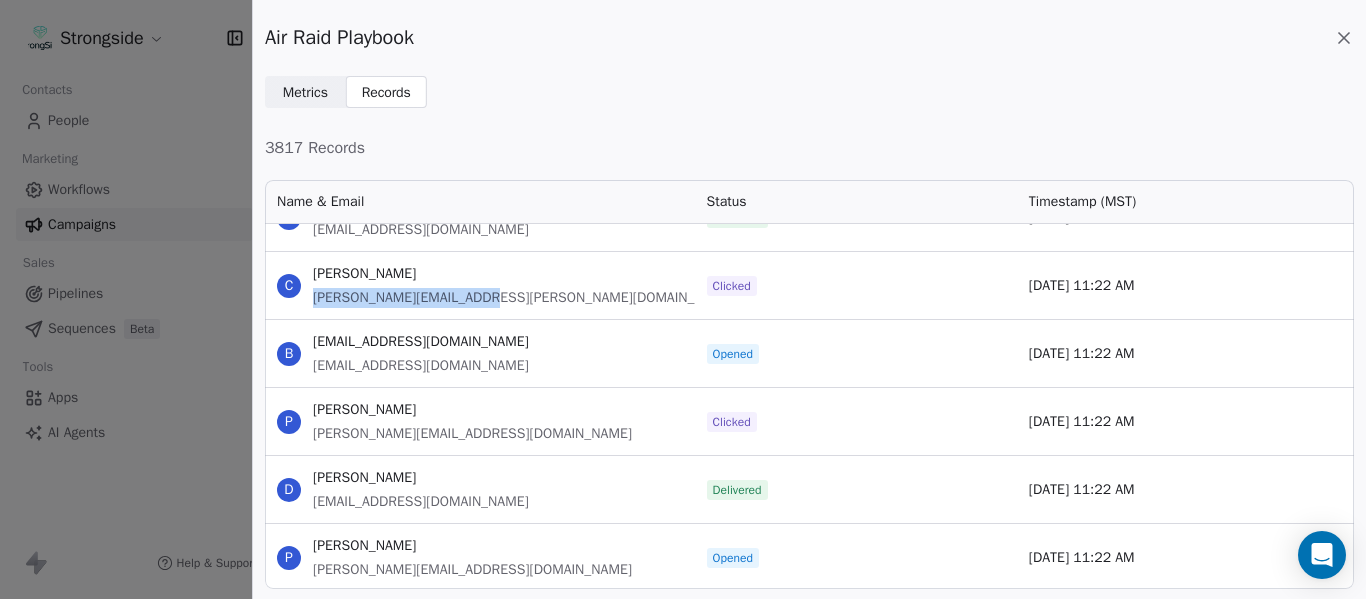 drag, startPoint x: 505, startPoint y: 304, endPoint x: 307, endPoint y: 303, distance: 198.00252 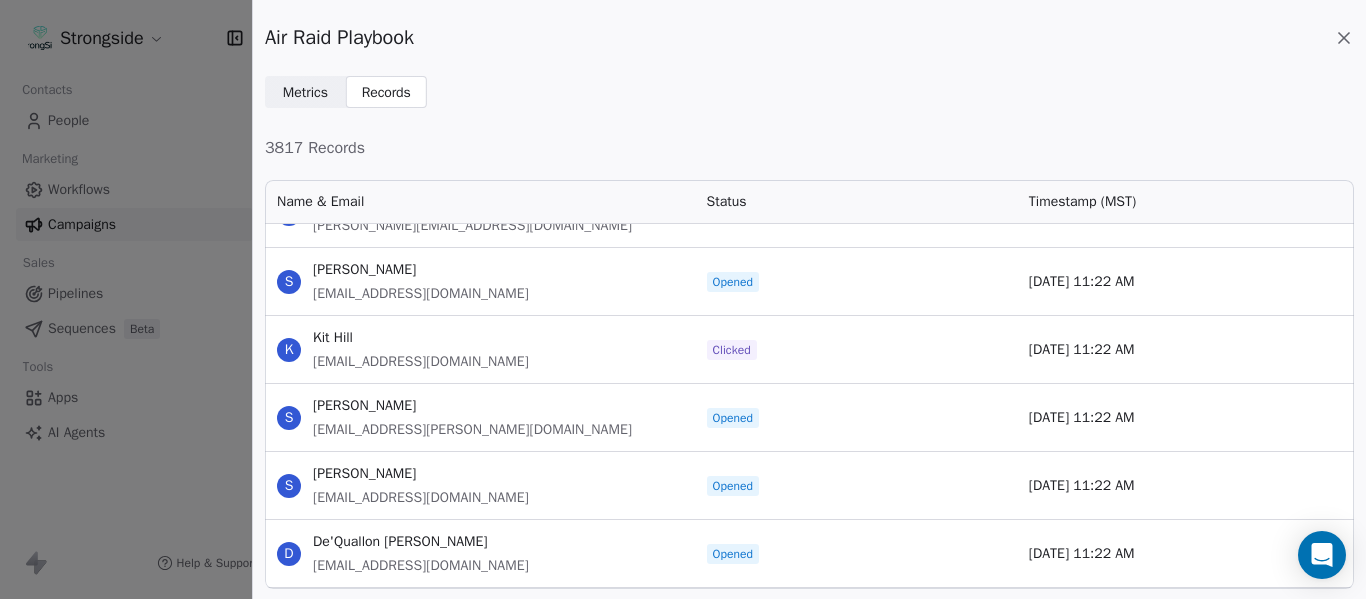 scroll, scrollTop: 149533, scrollLeft: 0, axis: vertical 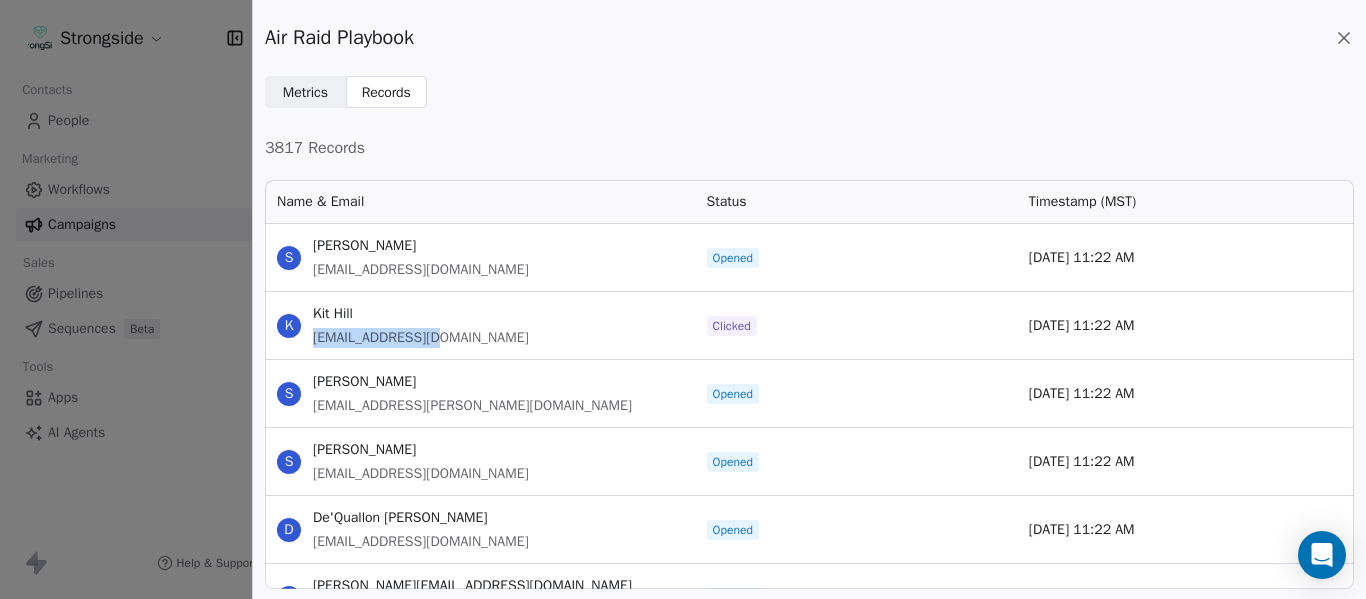 drag, startPoint x: 443, startPoint y: 329, endPoint x: 308, endPoint y: 337, distance: 135.23683 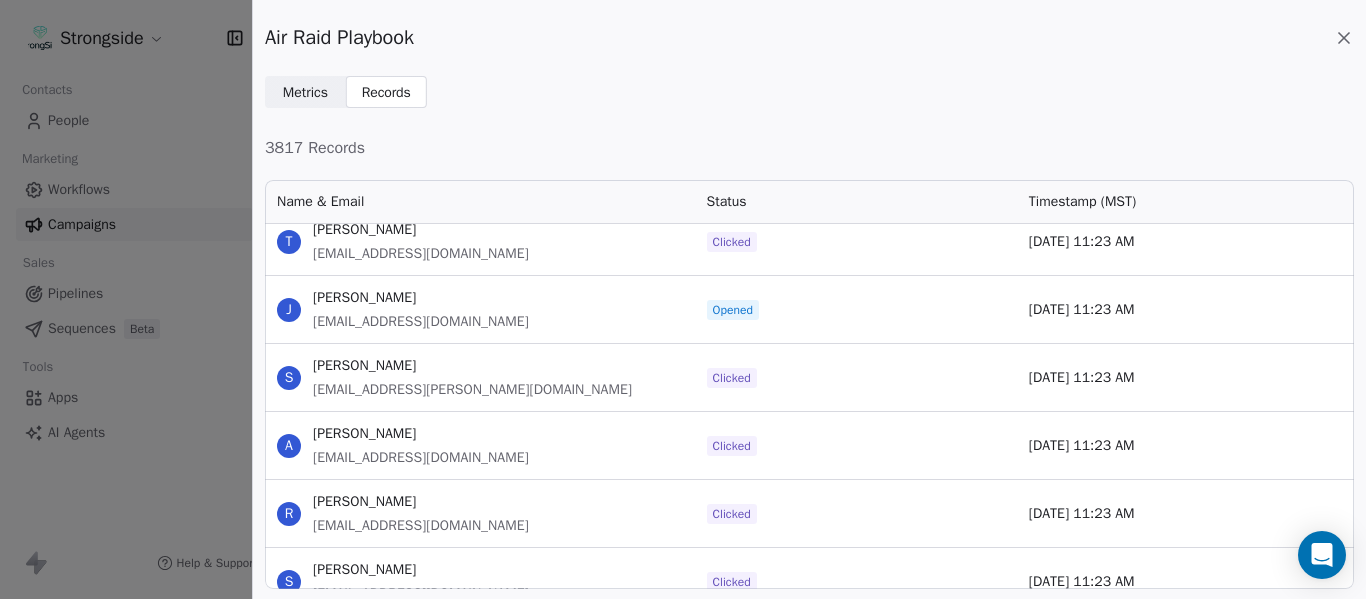 scroll, scrollTop: 148633, scrollLeft: 0, axis: vertical 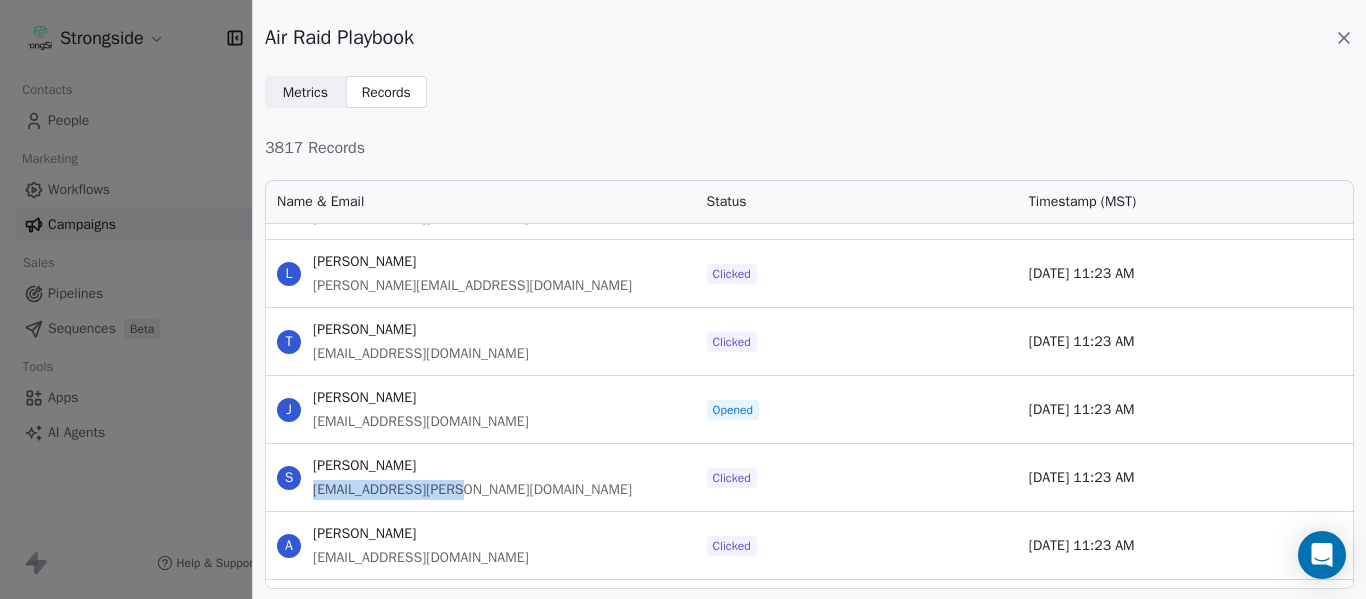 drag, startPoint x: 446, startPoint y: 500, endPoint x: 307, endPoint y: 493, distance: 139.17615 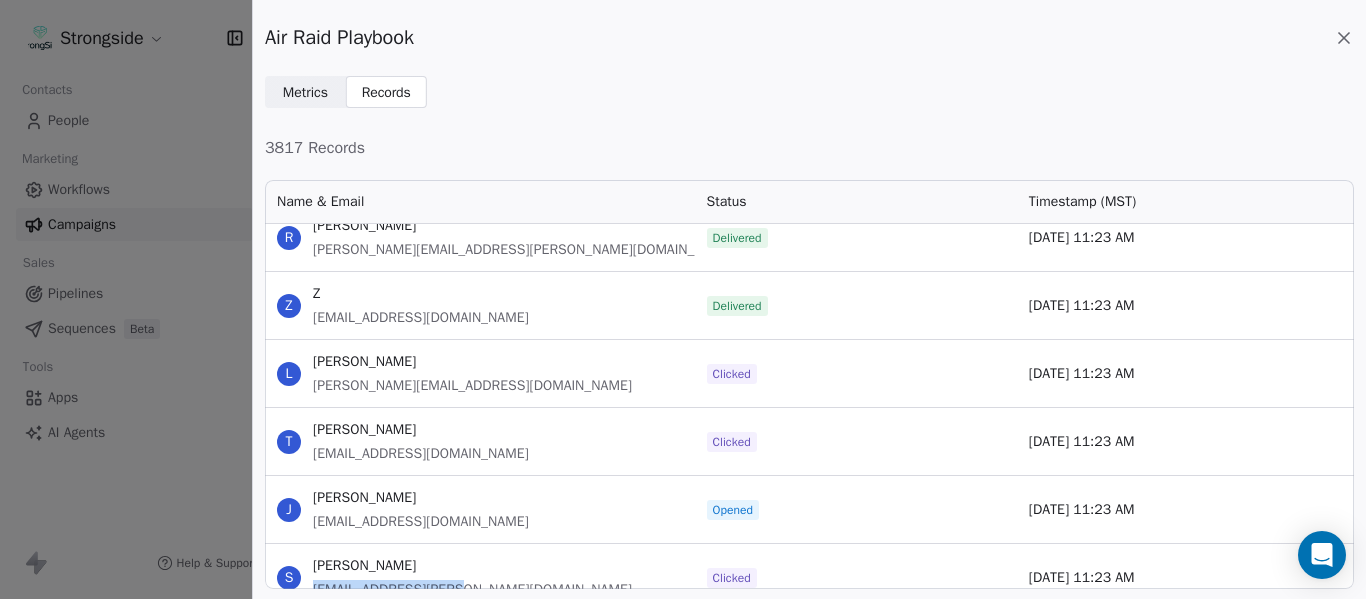scroll, scrollTop: 148633, scrollLeft: 0, axis: vertical 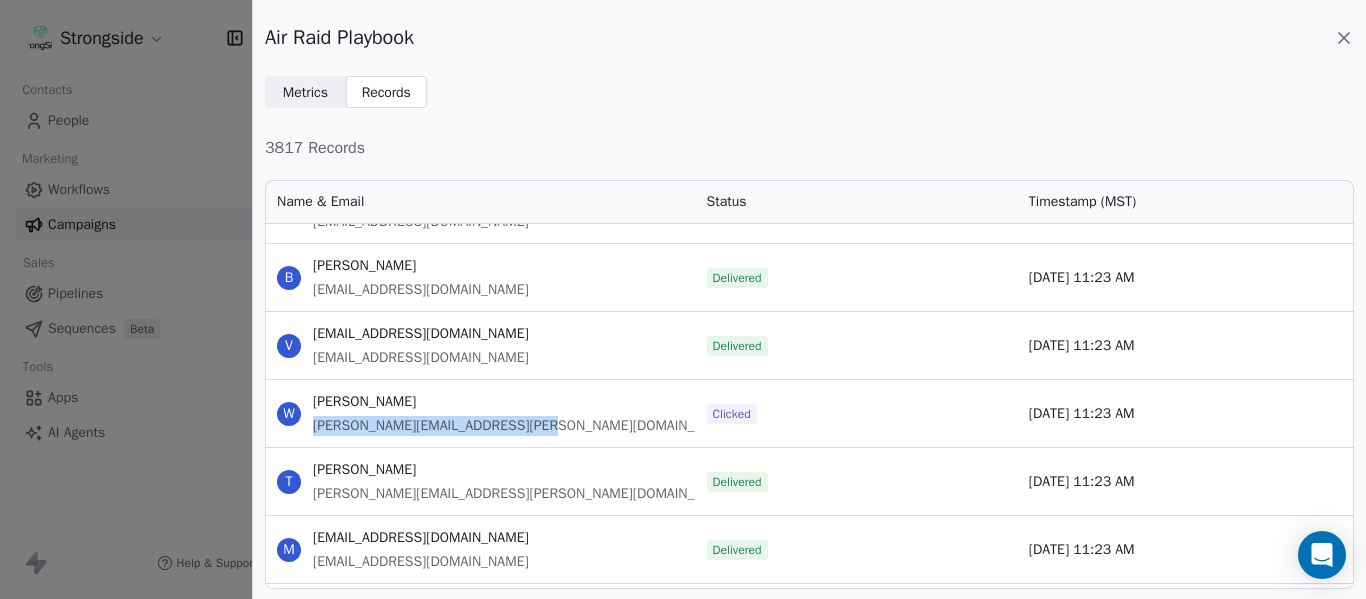 drag, startPoint x: 547, startPoint y: 421, endPoint x: 318, endPoint y: 427, distance: 229.07858 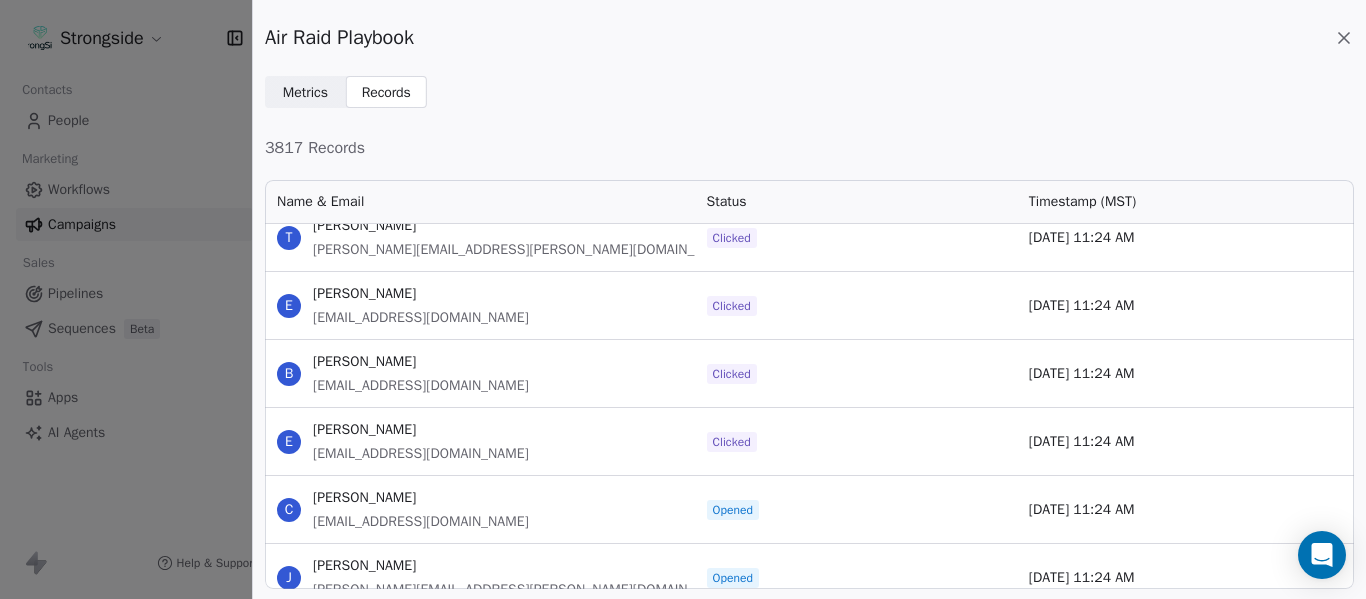 scroll, scrollTop: 145033, scrollLeft: 0, axis: vertical 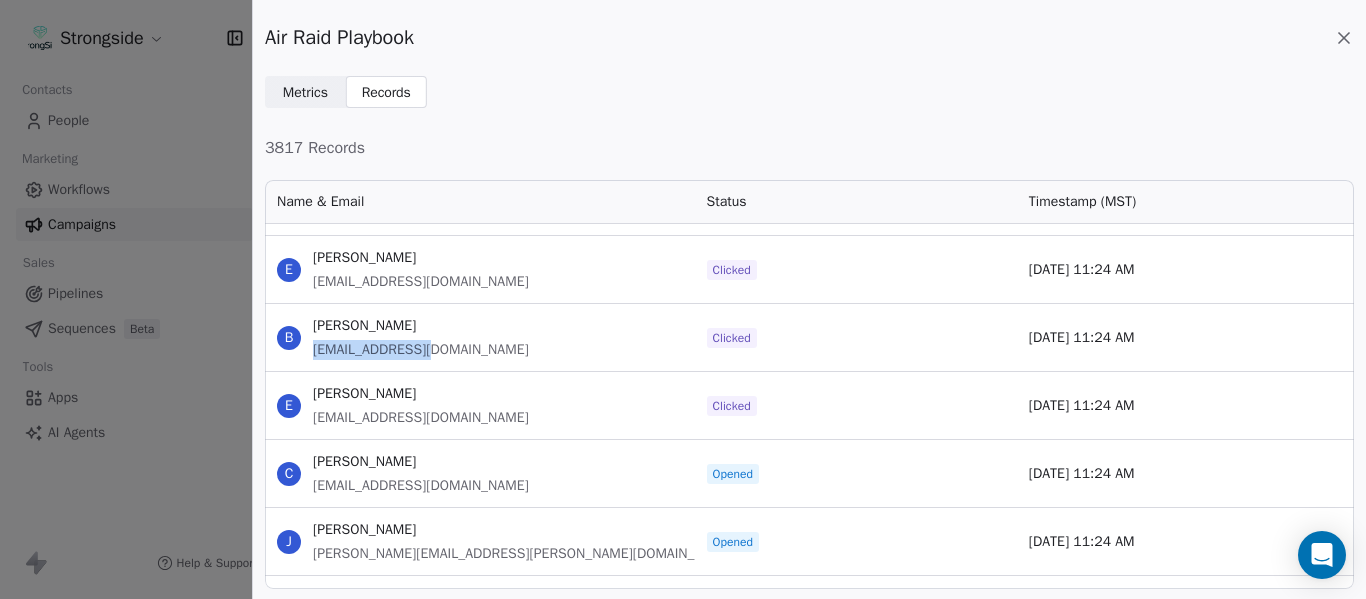 drag, startPoint x: 439, startPoint y: 354, endPoint x: 311, endPoint y: 353, distance: 128.0039 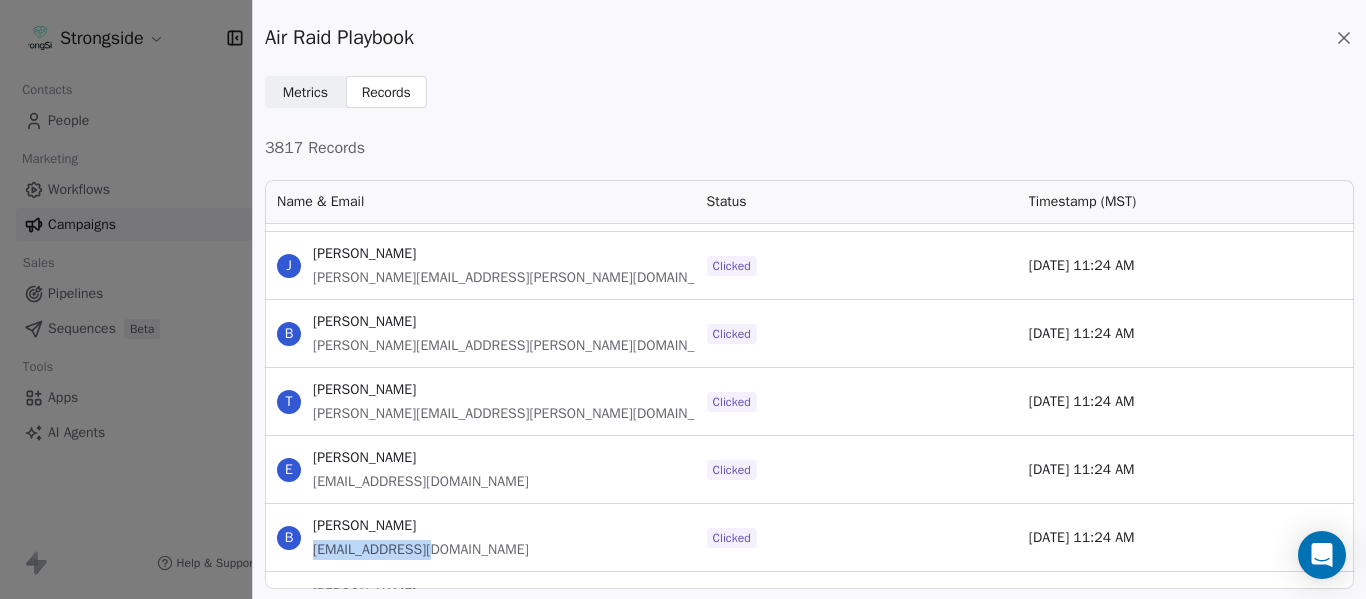 scroll, scrollTop: 144733, scrollLeft: 0, axis: vertical 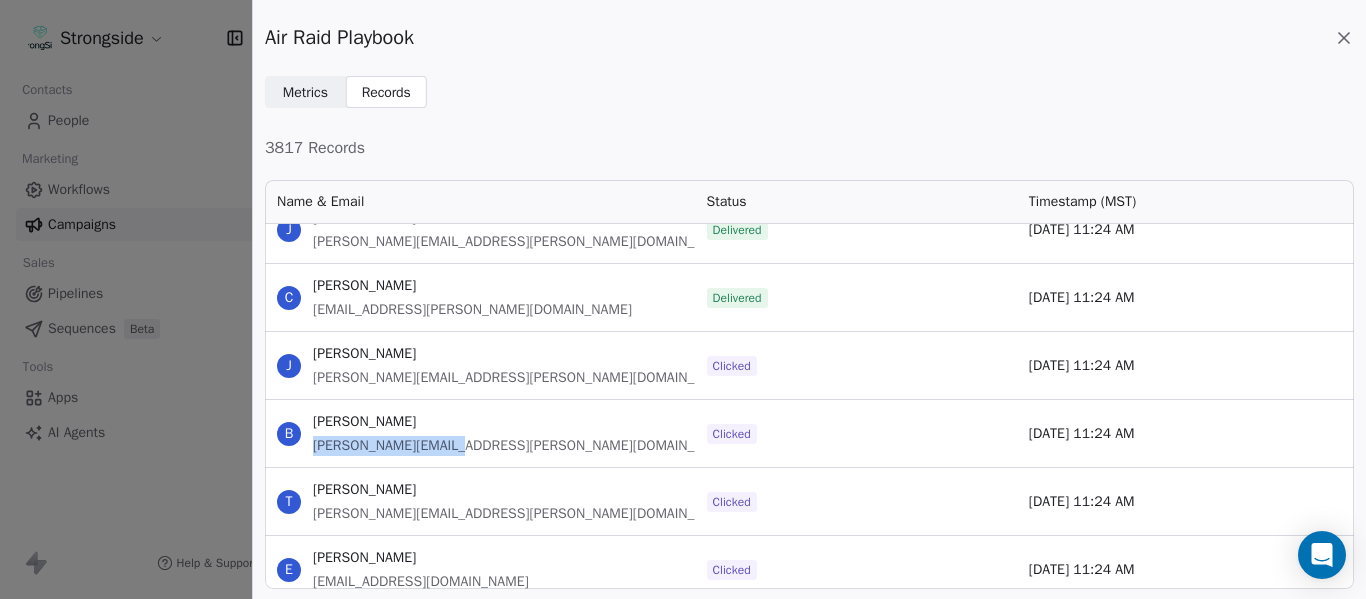 drag, startPoint x: 470, startPoint y: 447, endPoint x: 314, endPoint y: 447, distance: 156 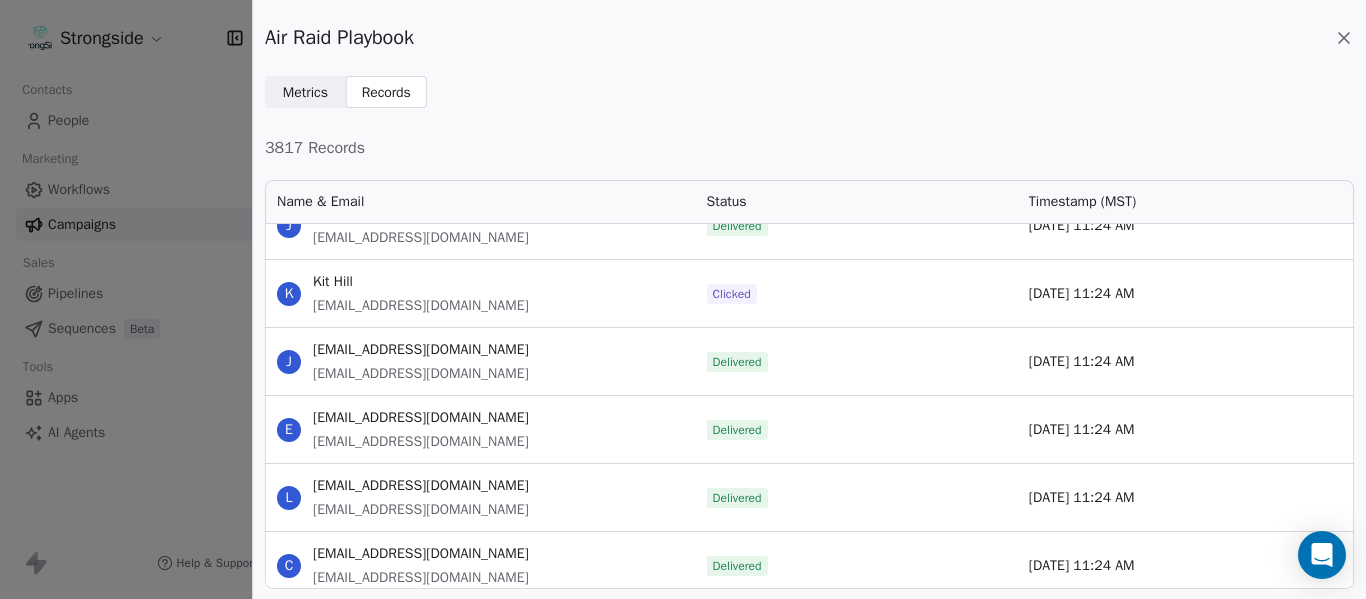 scroll, scrollTop: 142733, scrollLeft: 0, axis: vertical 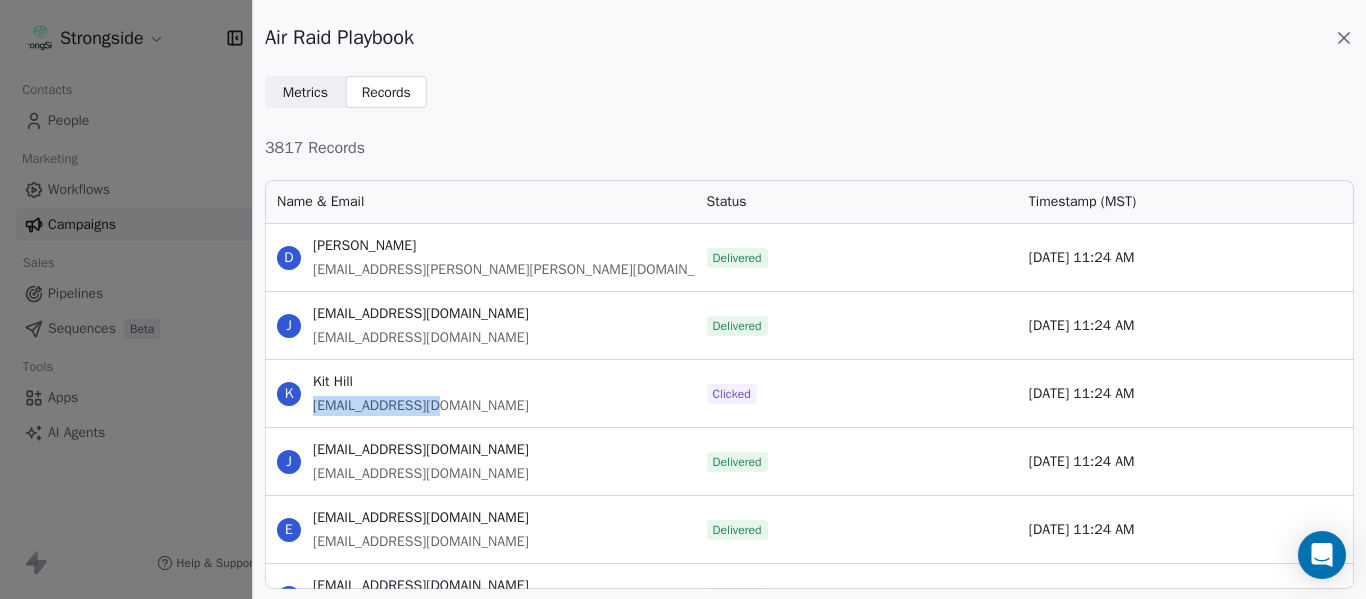 drag, startPoint x: 425, startPoint y: 411, endPoint x: 311, endPoint y: 413, distance: 114.01754 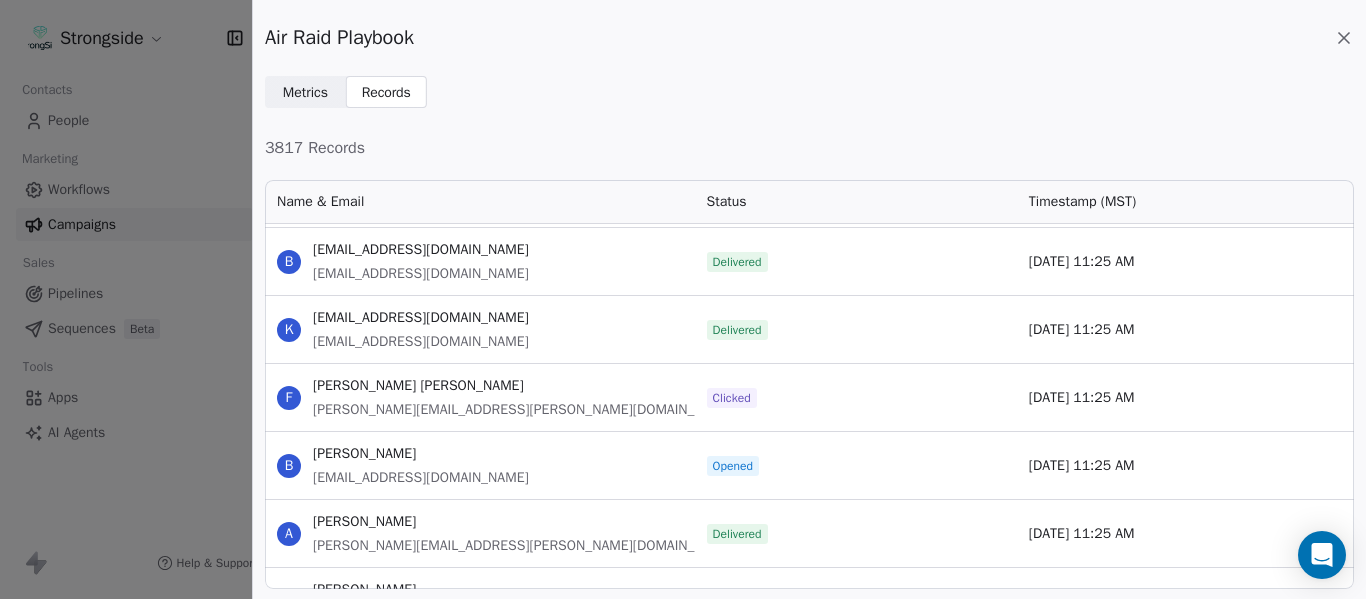 scroll, scrollTop: 140233, scrollLeft: 0, axis: vertical 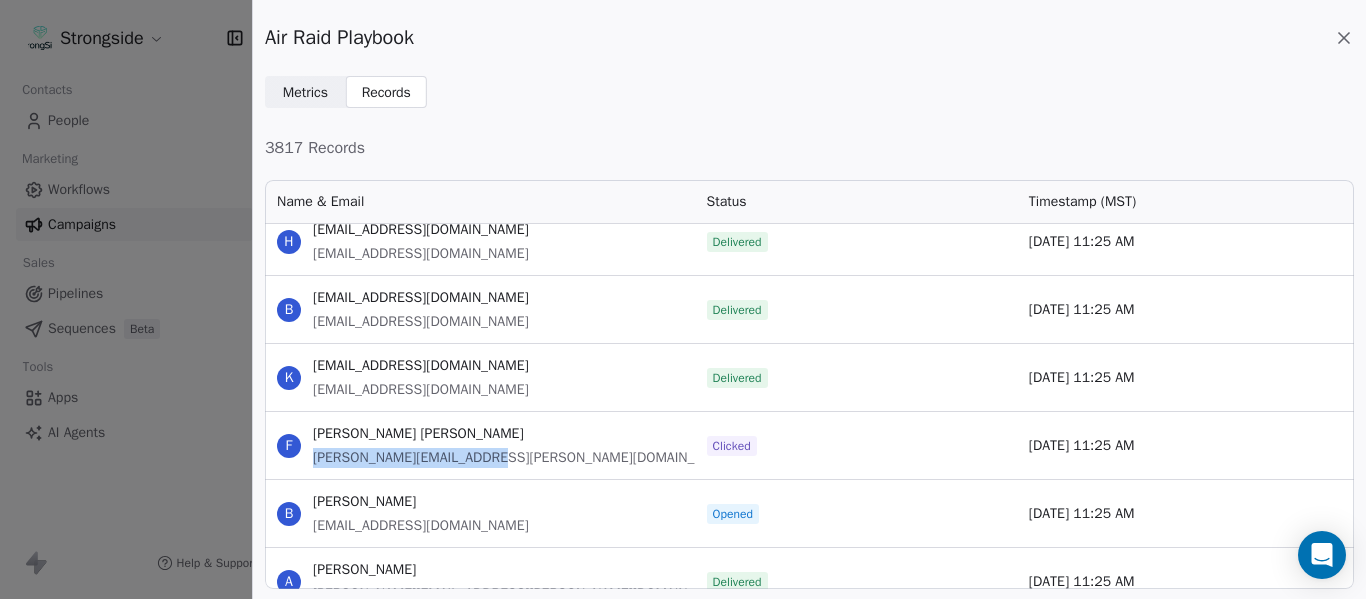 drag, startPoint x: 491, startPoint y: 467, endPoint x: 313, endPoint y: 463, distance: 178.04494 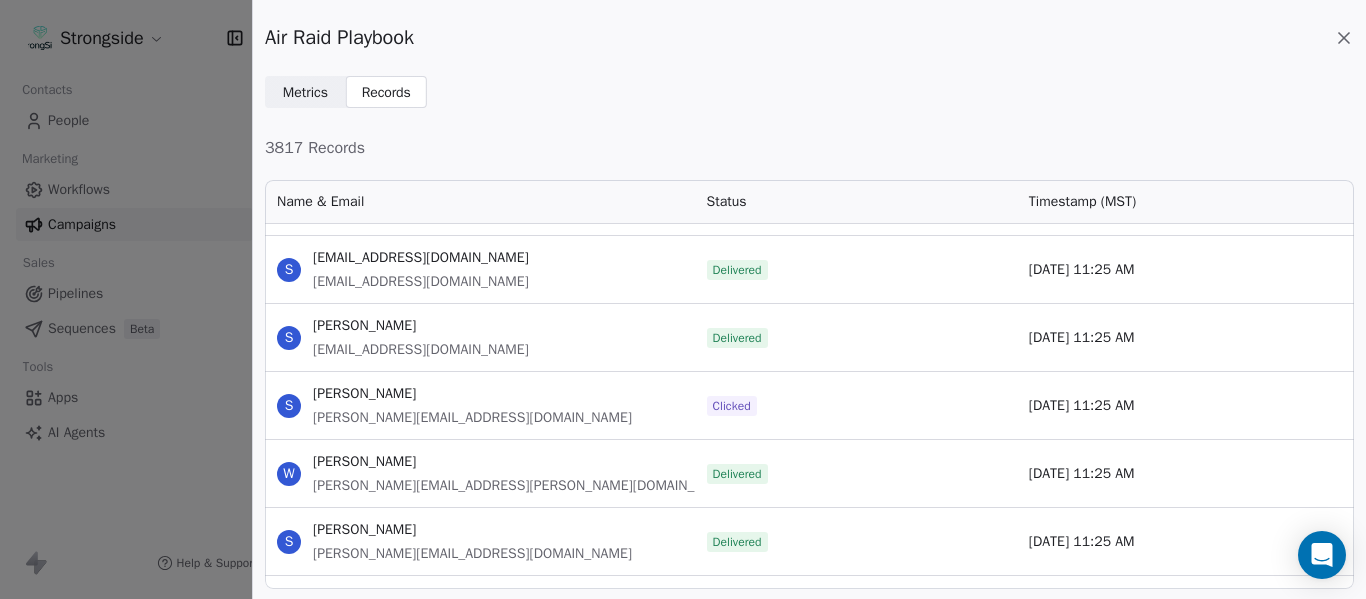 scroll, scrollTop: 139233, scrollLeft: 0, axis: vertical 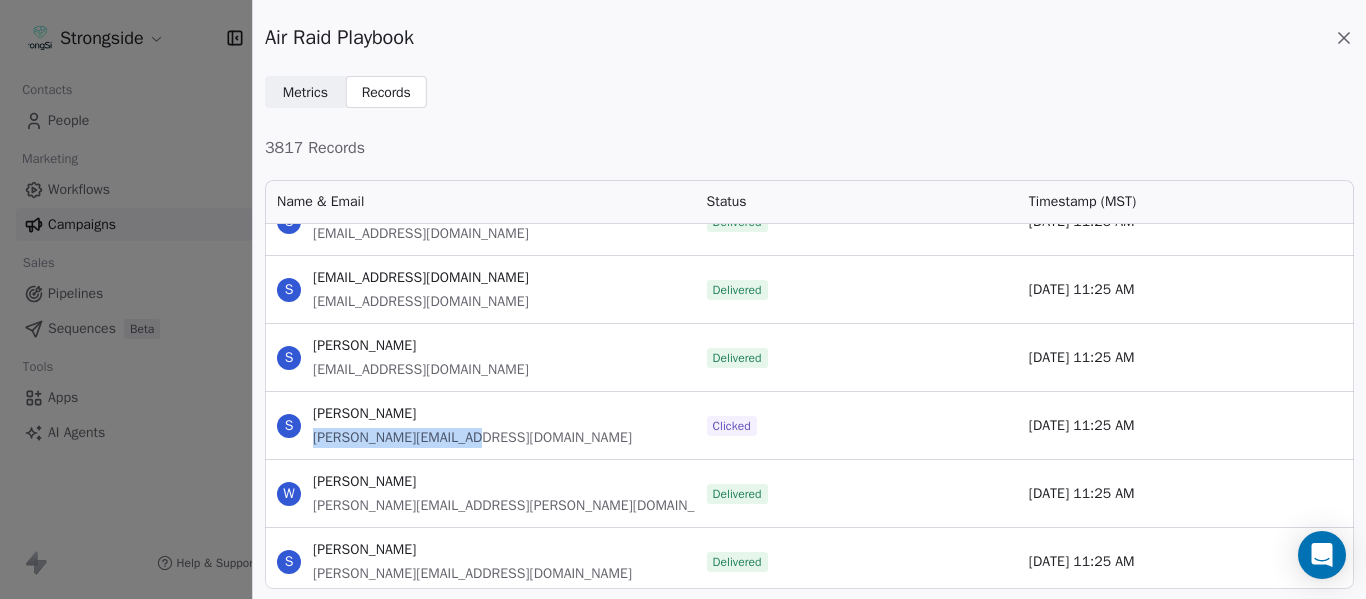 drag, startPoint x: 490, startPoint y: 437, endPoint x: 310, endPoint y: 440, distance: 180.025 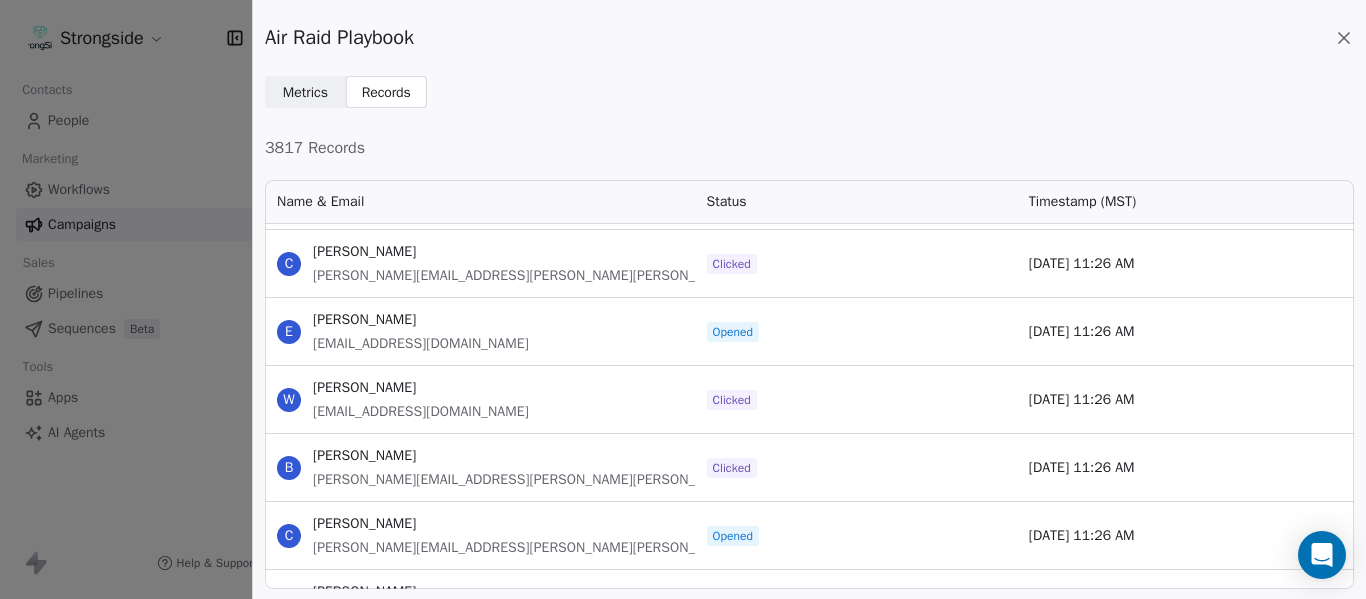 scroll, scrollTop: 137333, scrollLeft: 0, axis: vertical 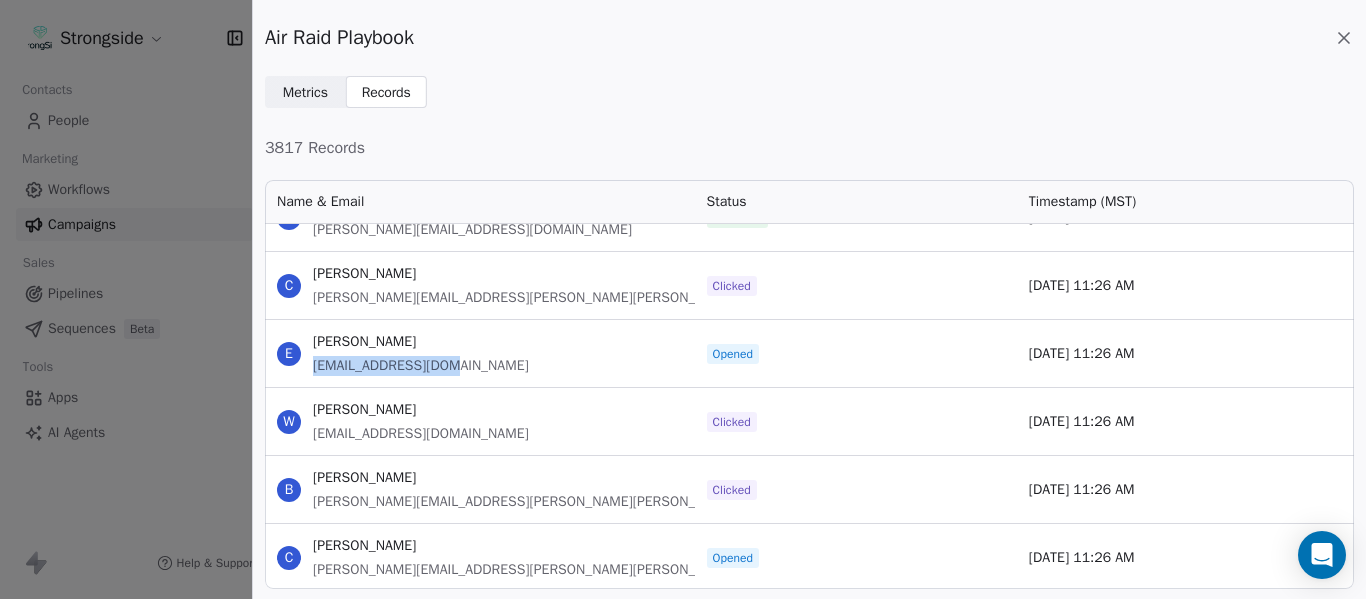 drag, startPoint x: 453, startPoint y: 369, endPoint x: 311, endPoint y: 371, distance: 142.01408 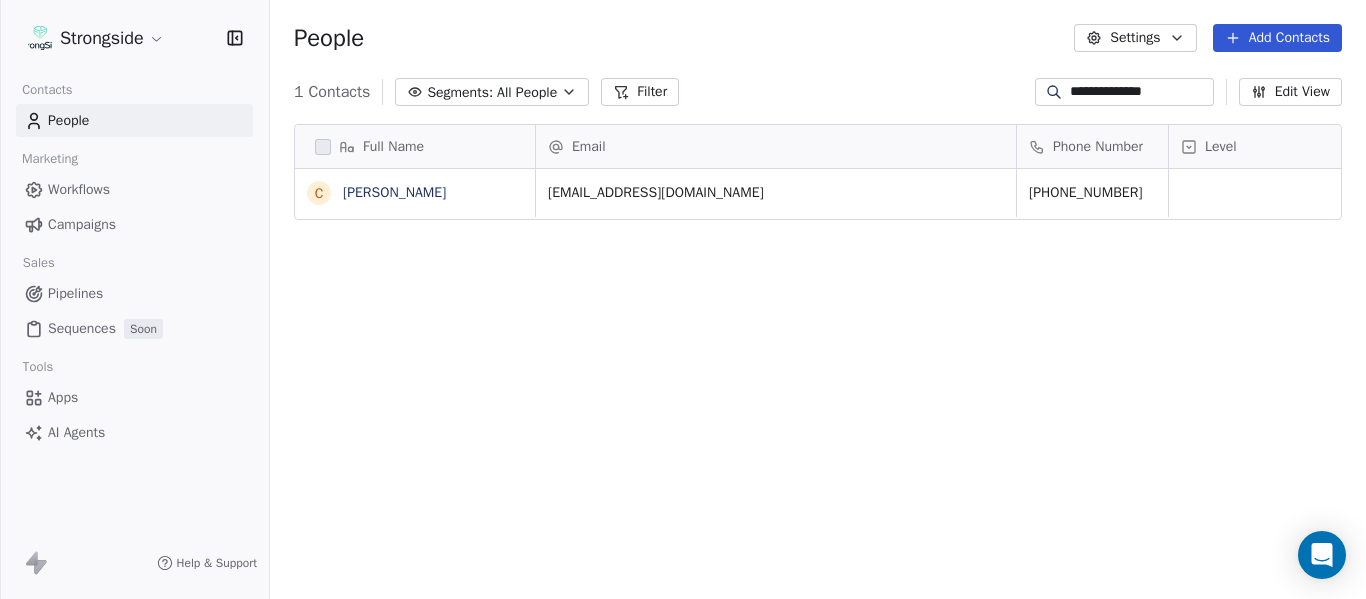 scroll, scrollTop: 0, scrollLeft: 0, axis: both 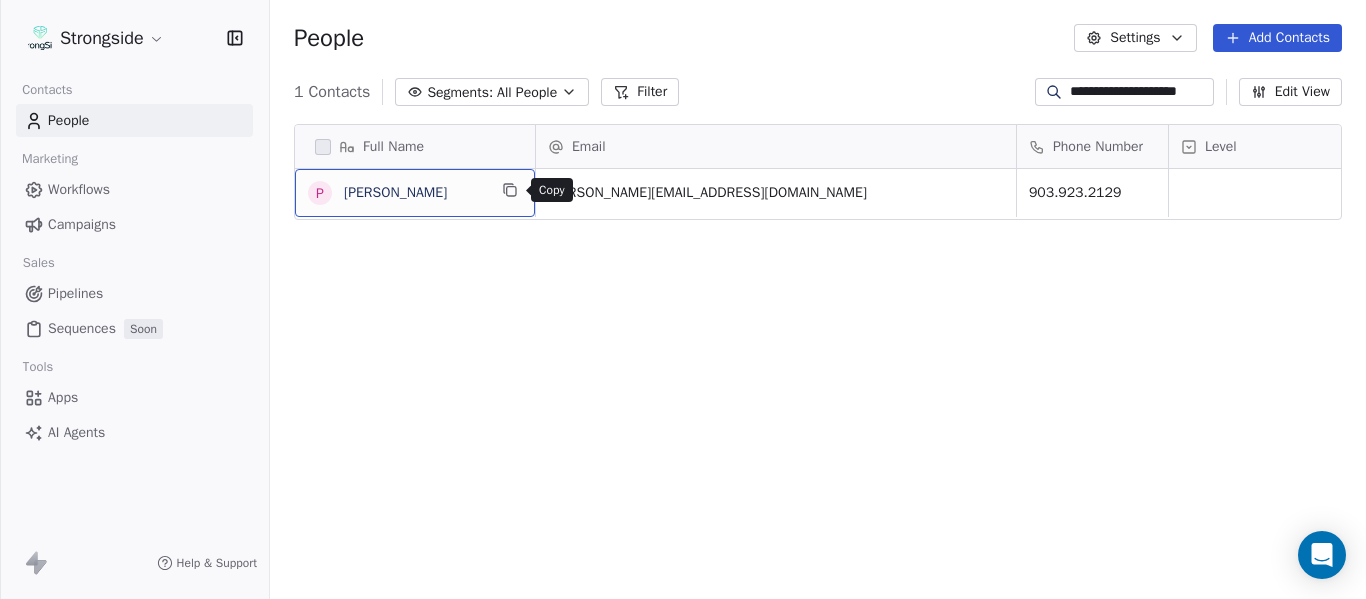 click at bounding box center (510, 190) 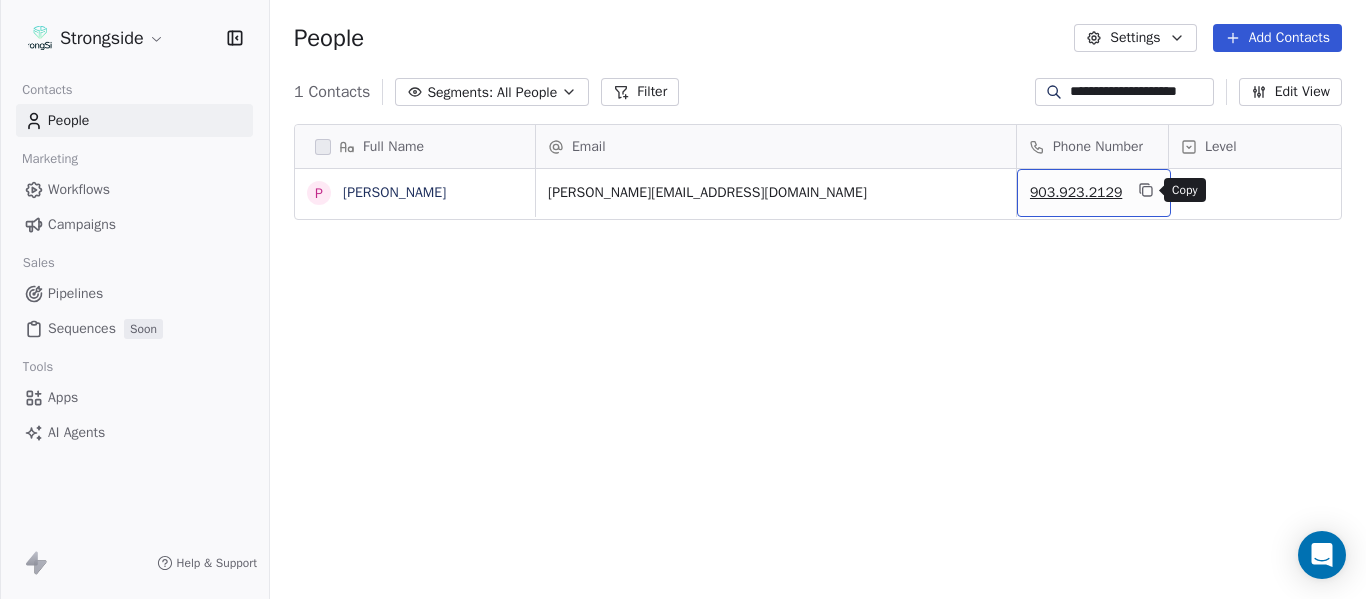click at bounding box center [1146, 190] 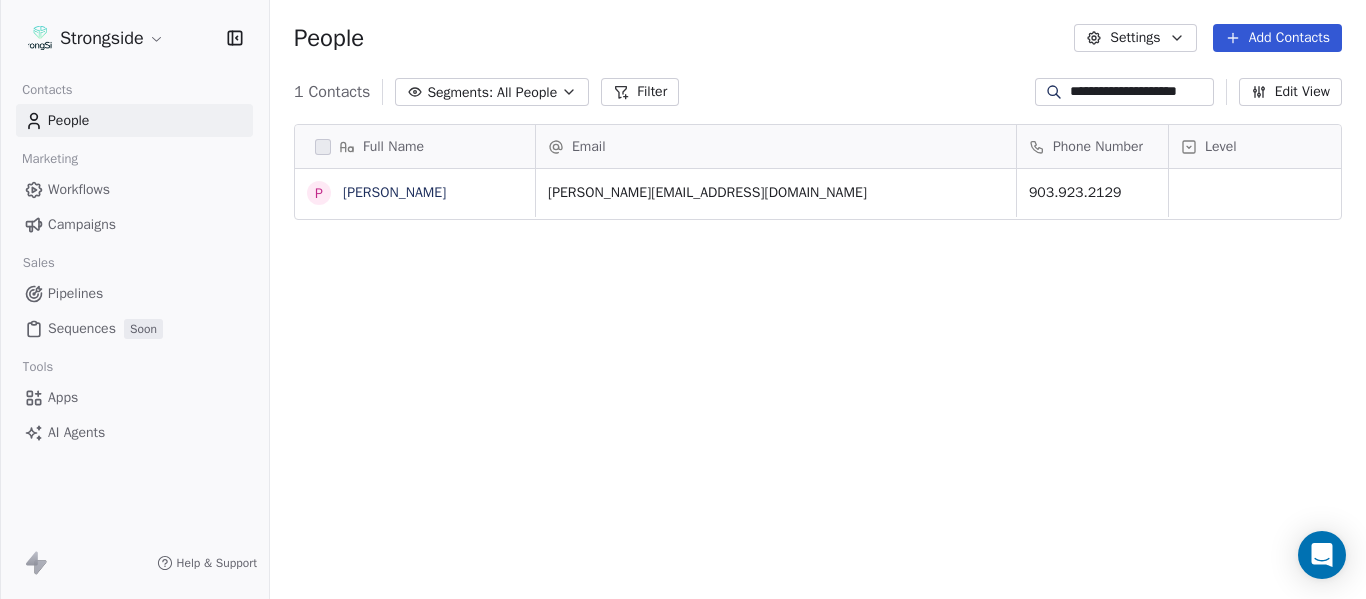 click on "**********" at bounding box center (1140, 92) 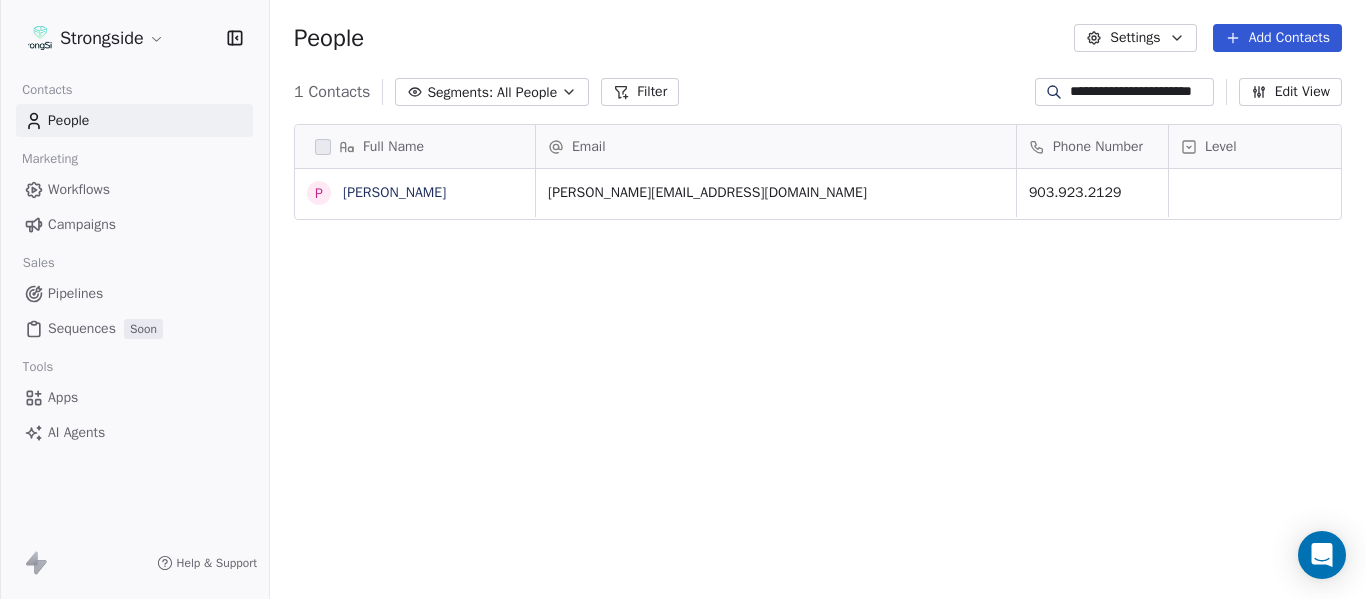 scroll, scrollTop: 0, scrollLeft: 12, axis: horizontal 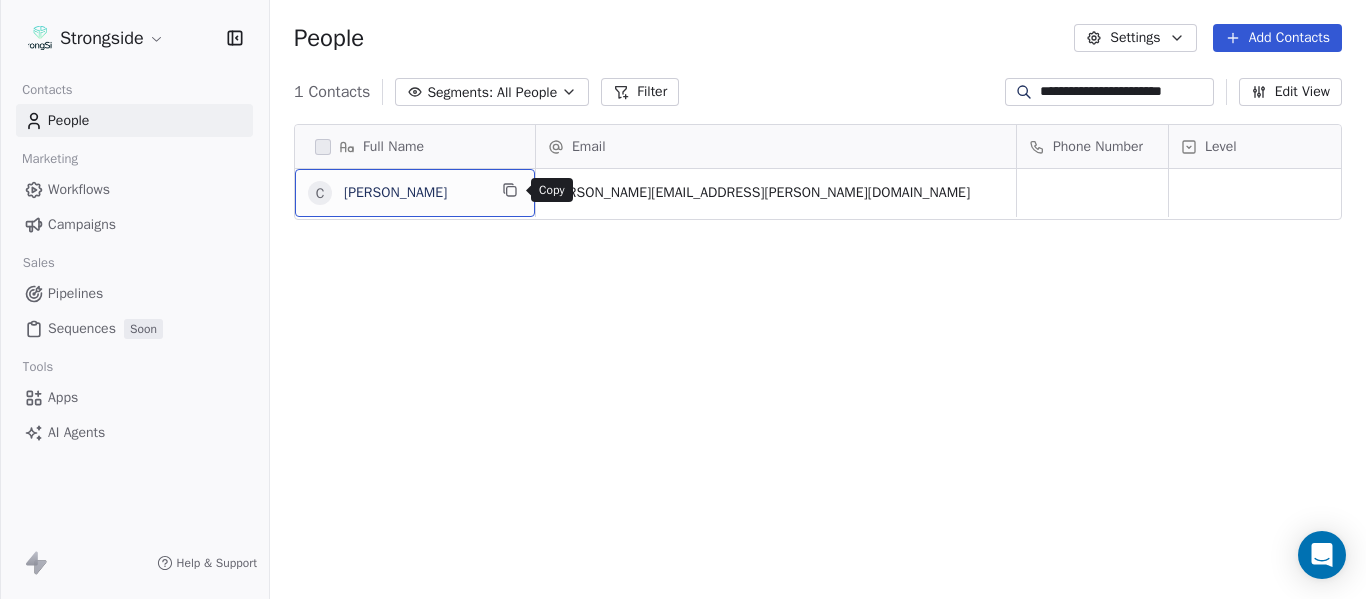 click on "C Cameron Mckeon" at bounding box center [415, 193] 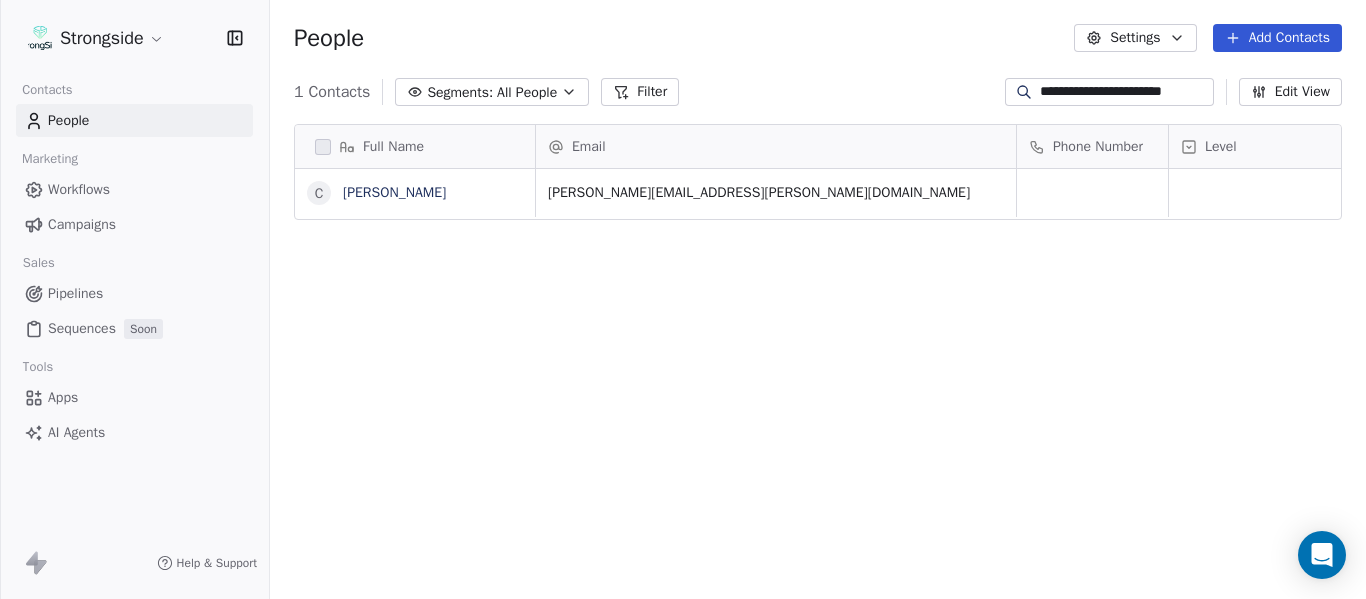 click on "**********" at bounding box center (1125, 92) 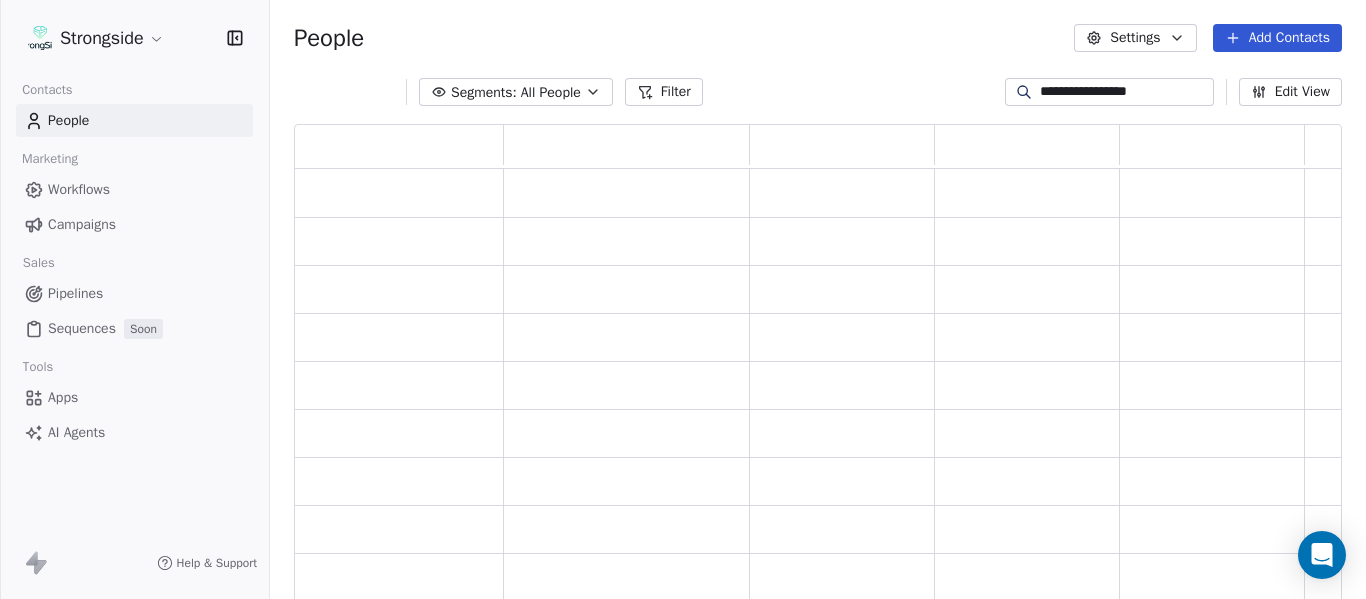 scroll, scrollTop: 16, scrollLeft: 16, axis: both 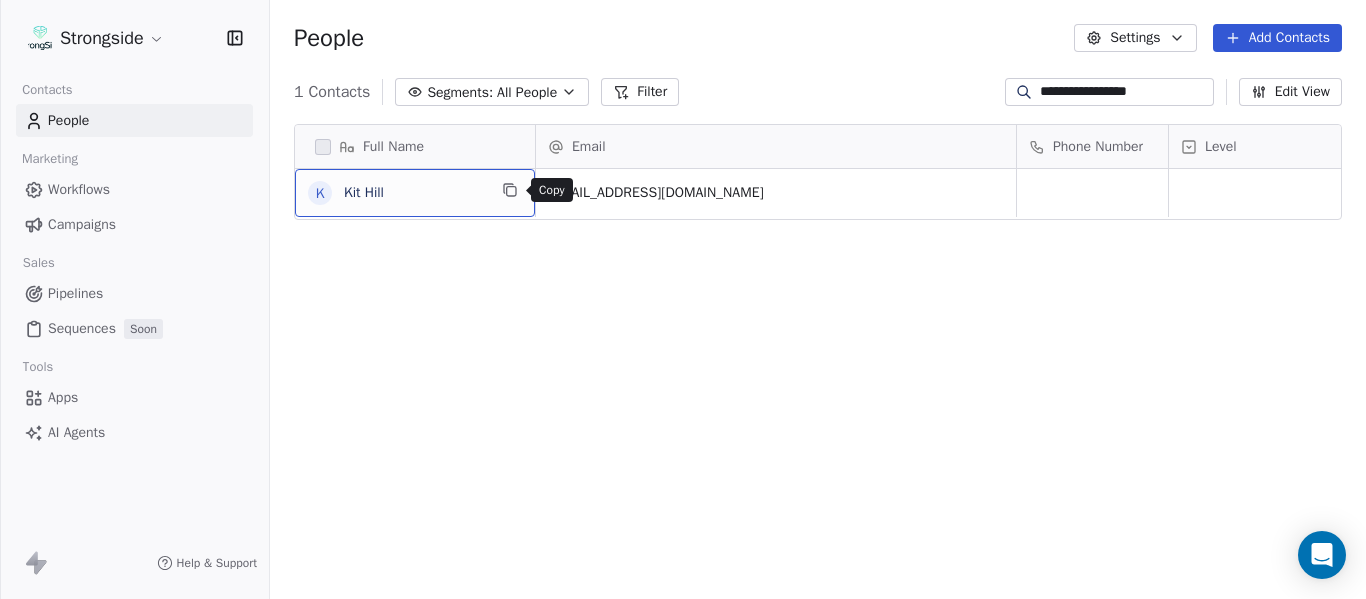 click 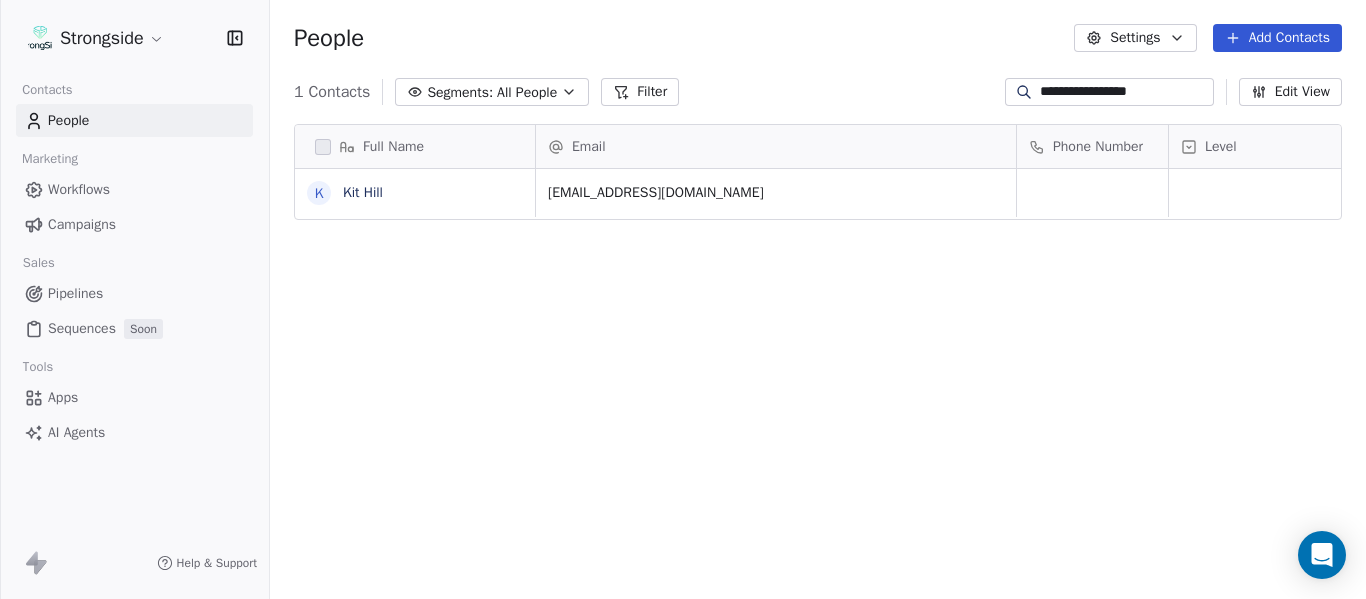 click on "**********" at bounding box center (1125, 92) 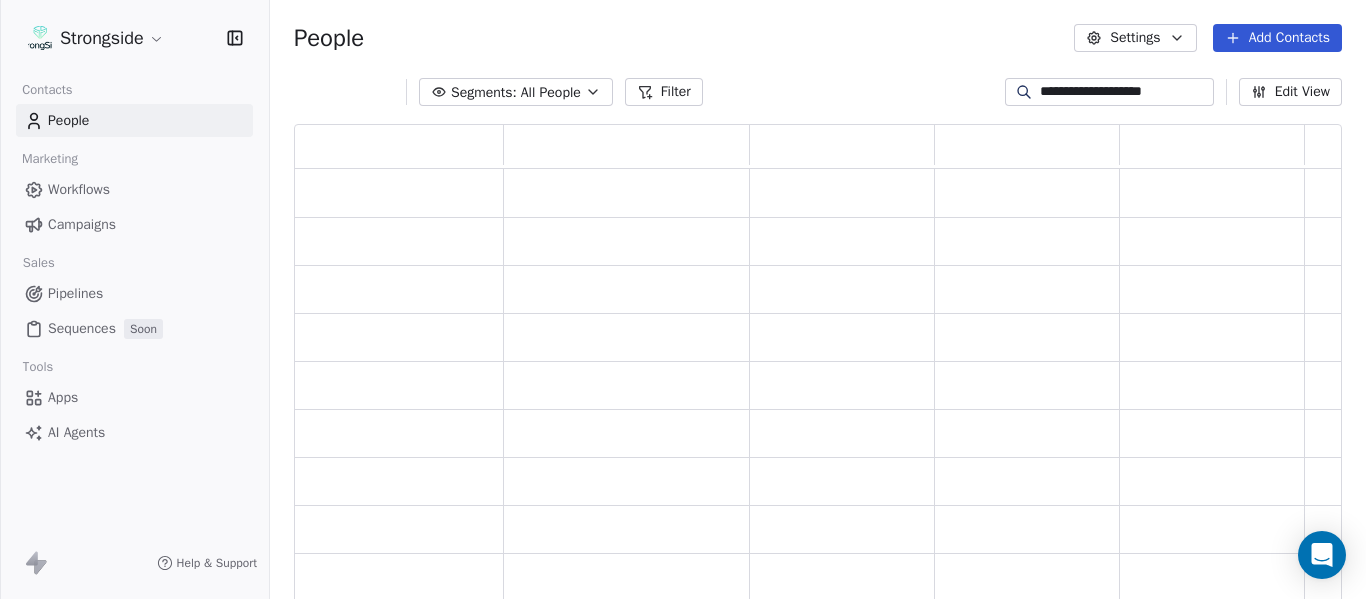 scroll, scrollTop: 16, scrollLeft: 16, axis: both 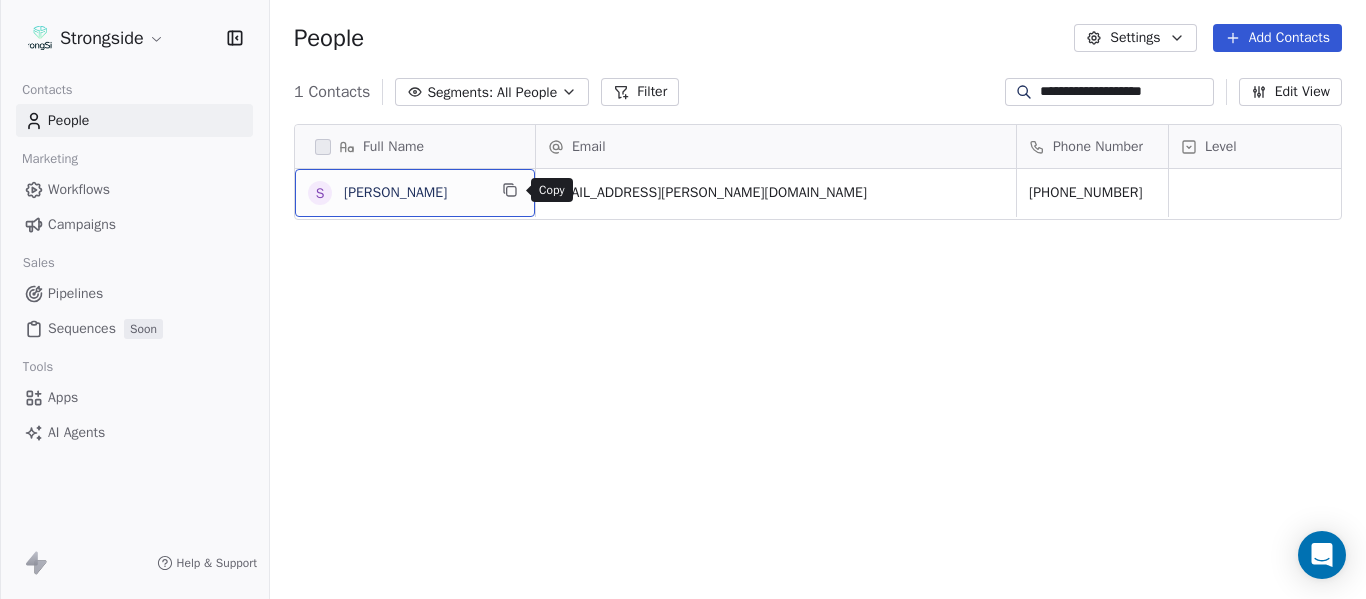 click at bounding box center [510, 190] 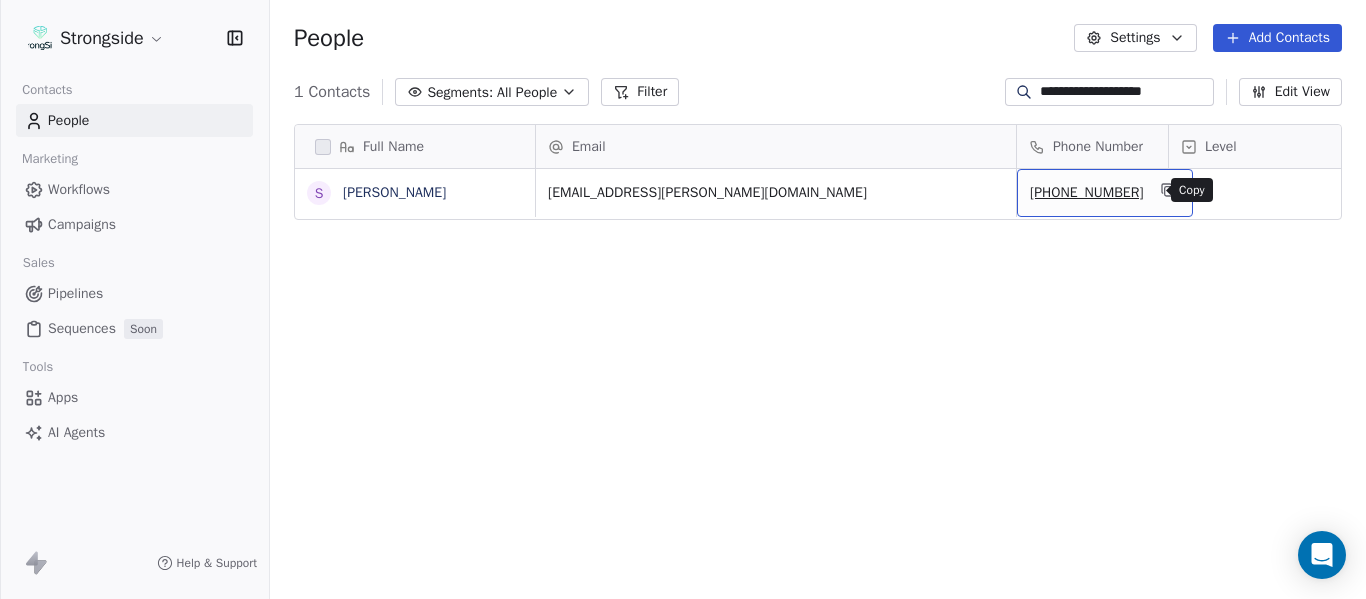 click 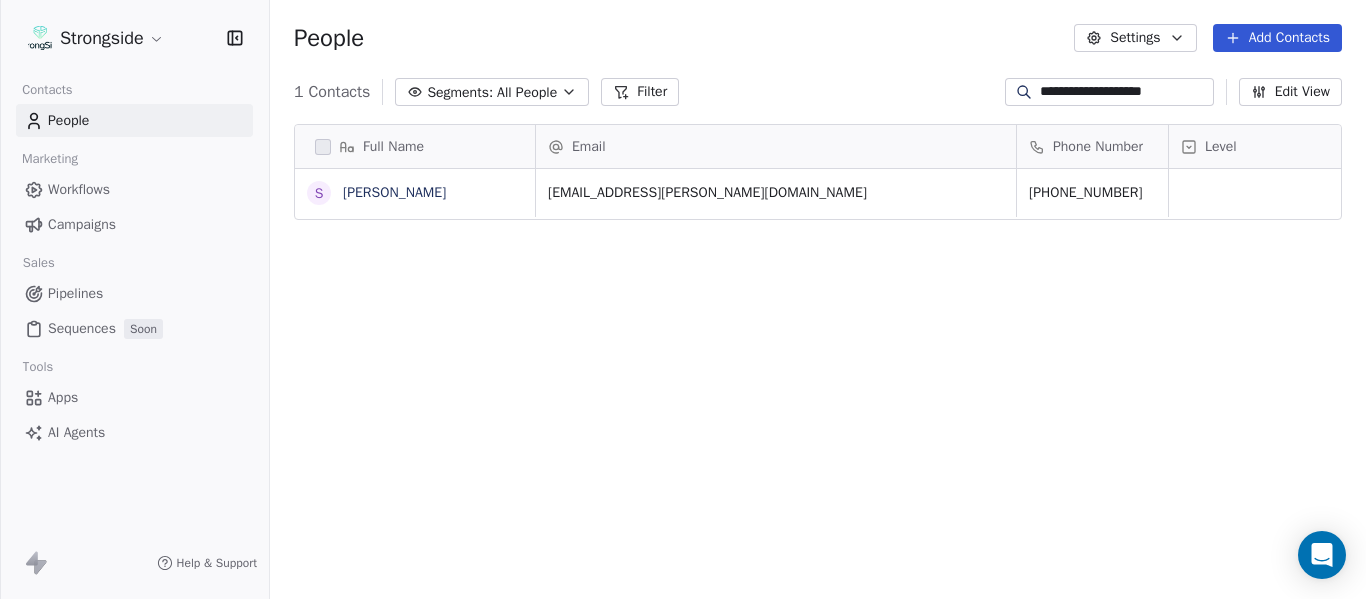 click on "**********" at bounding box center (1125, 92) 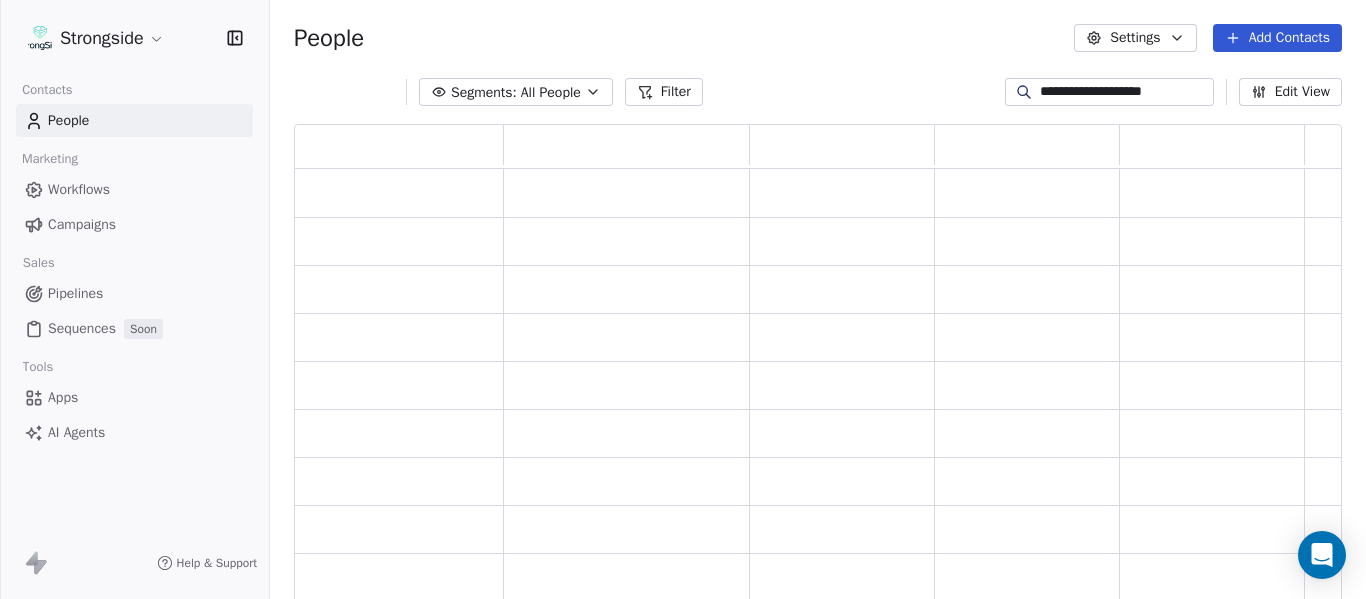 scroll, scrollTop: 16, scrollLeft: 16, axis: both 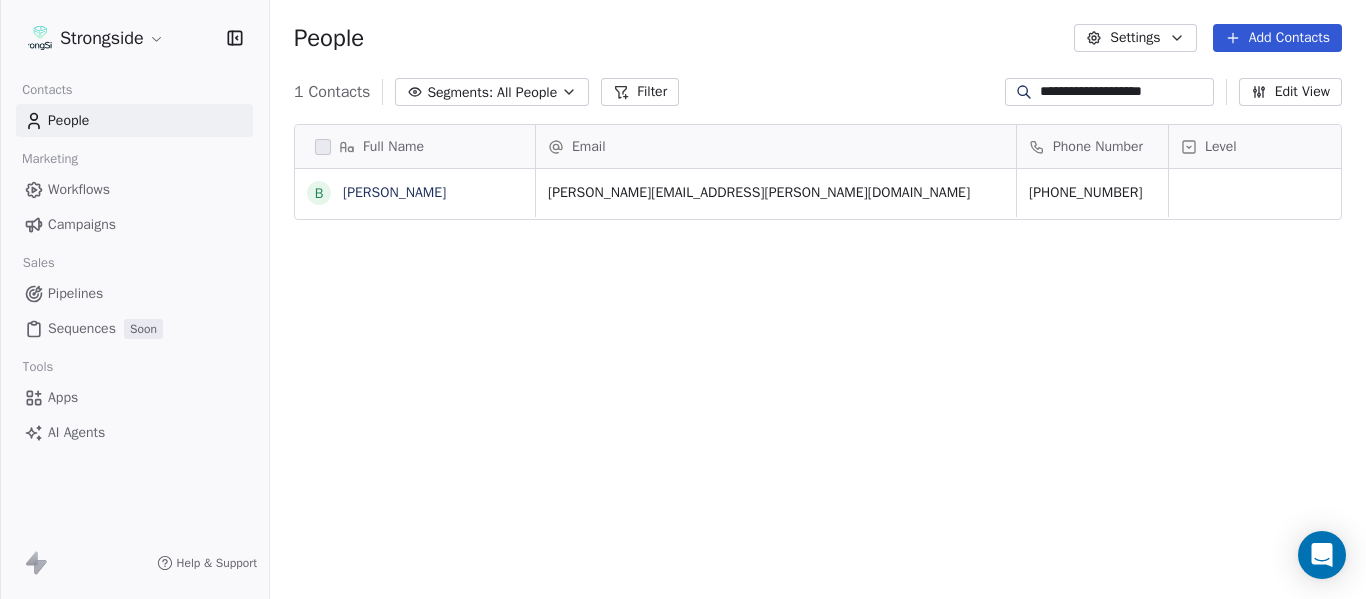click on "Full Name B Blake Bryan Email Phone Number Level League/Conference Organization Tags blake.bryan@tvcc.edu 903-670-2626 TRINITY VALLEY
To pick up a draggable item, press the space bar.
While dragging, use the arrow keys to move the item.
Press space again to drop the item in its new position, or press escape to cancel." at bounding box center [818, 371] 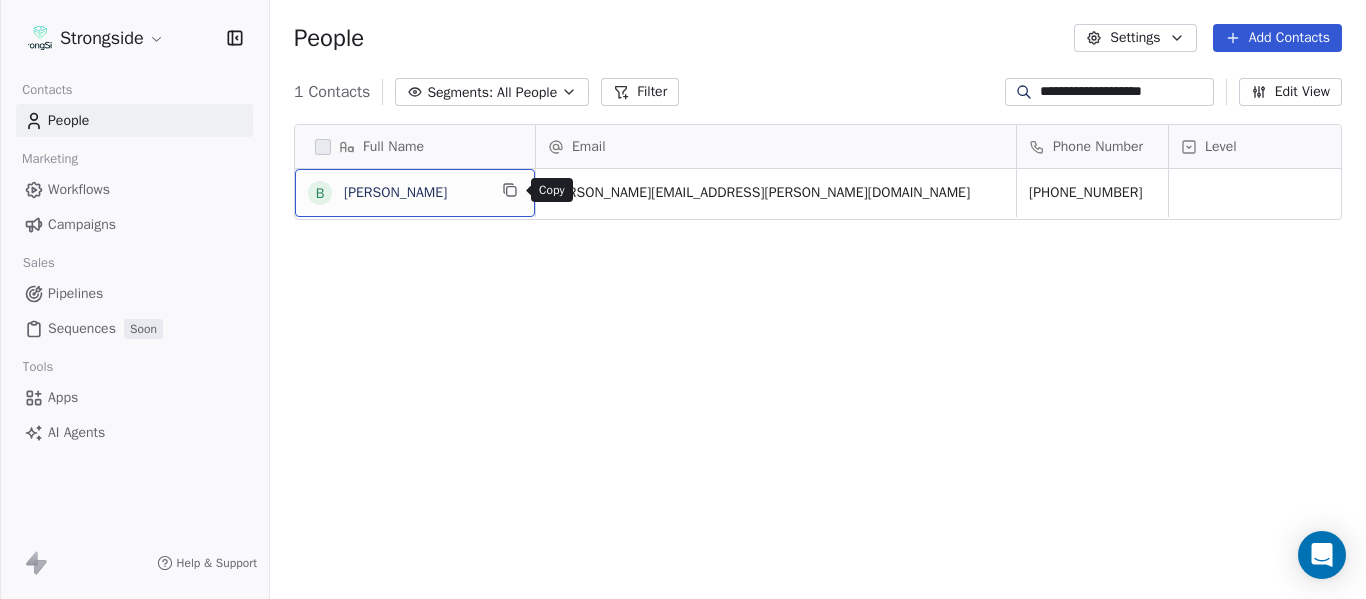 click 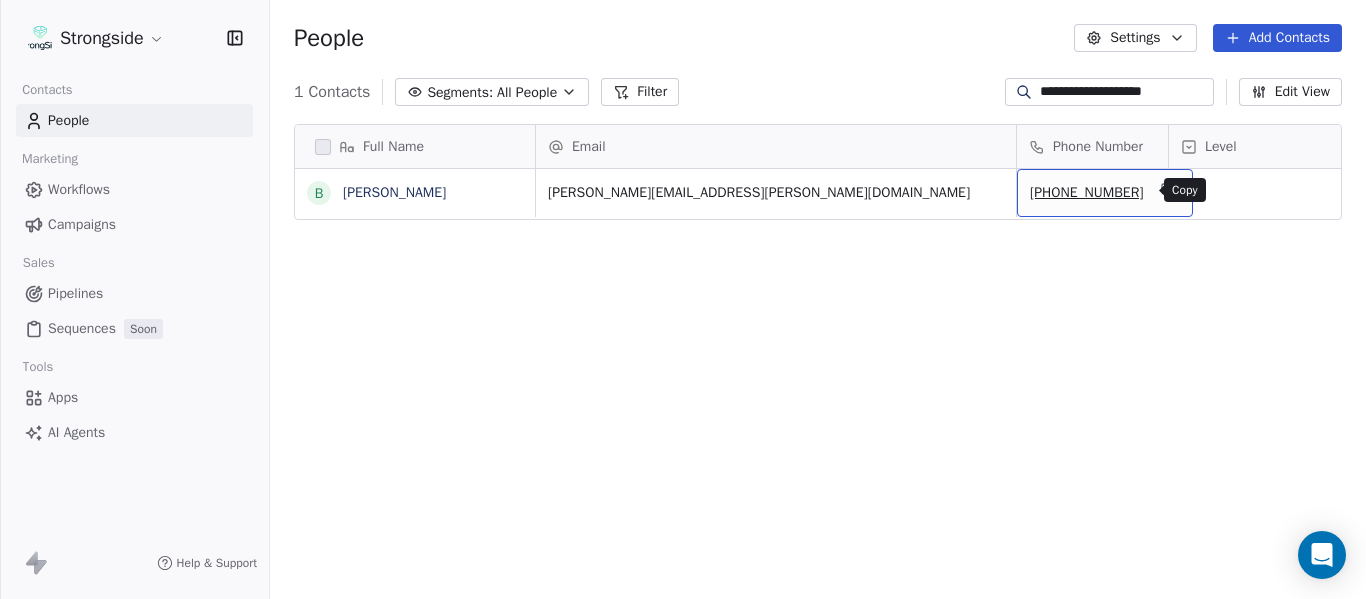 click at bounding box center [1168, 190] 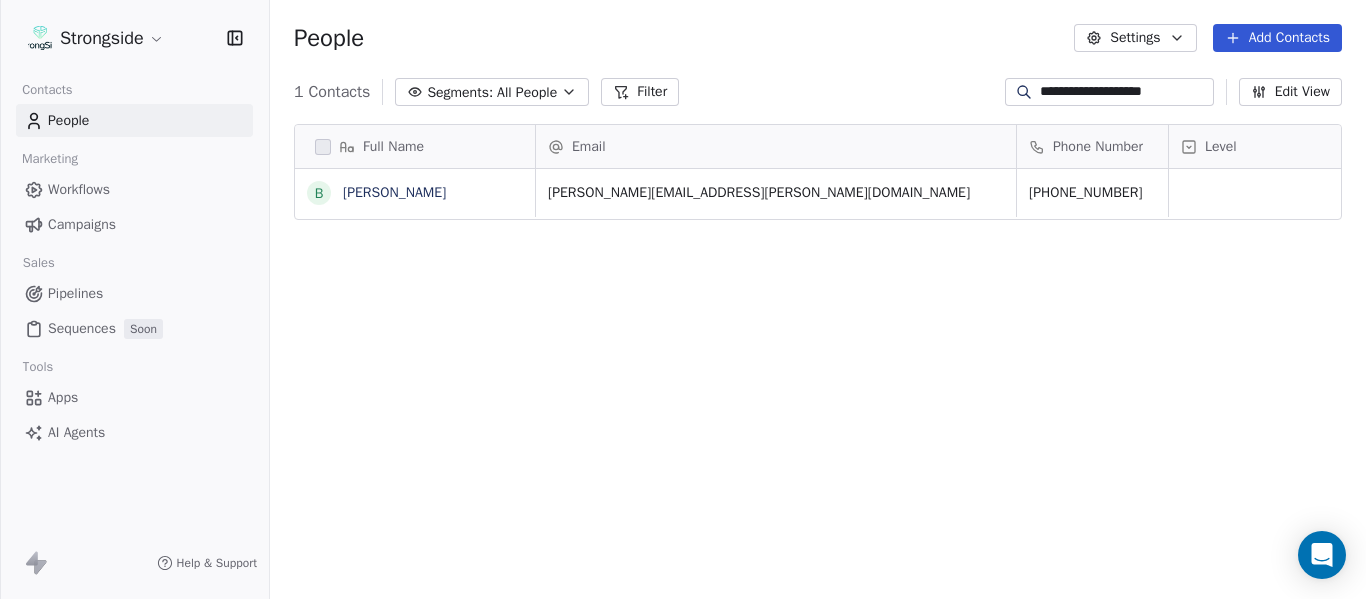 click on "**********" at bounding box center (1109, 92) 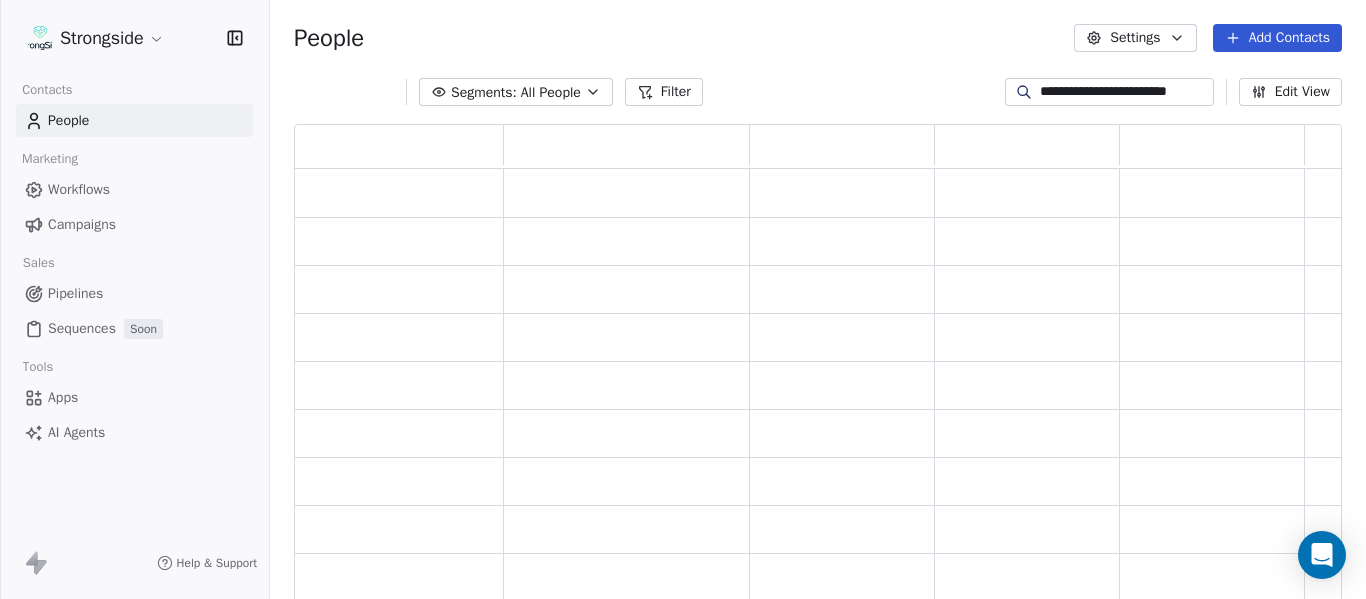 scroll, scrollTop: 16, scrollLeft: 16, axis: both 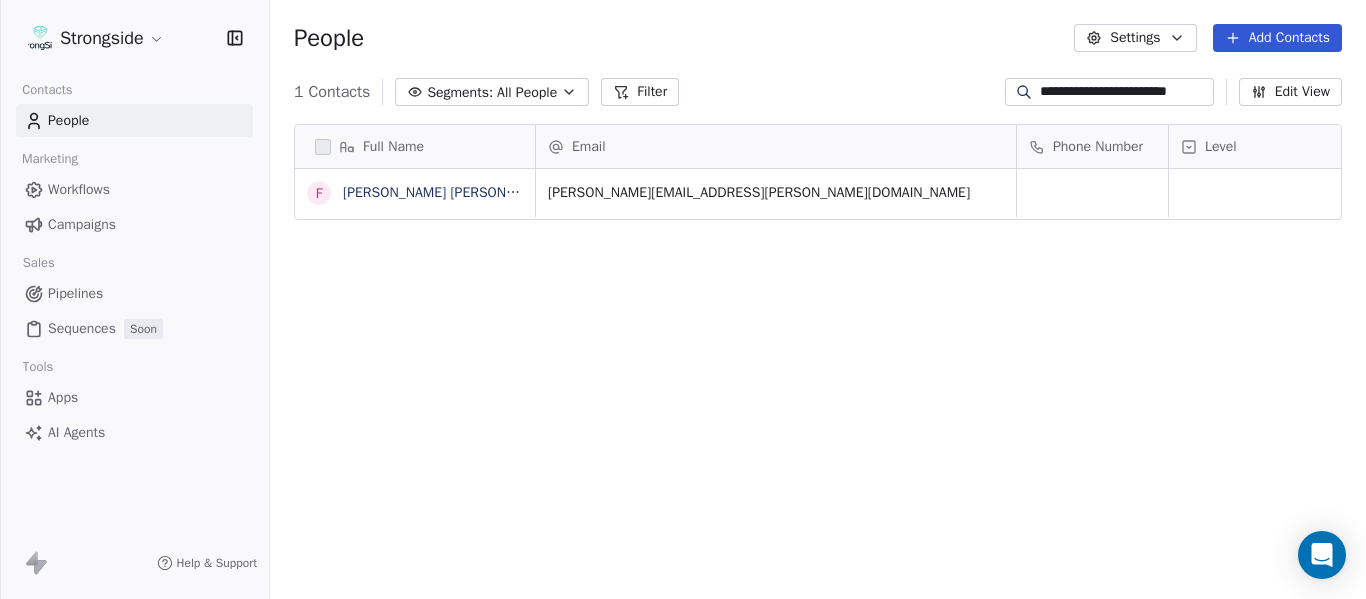 type on "**********" 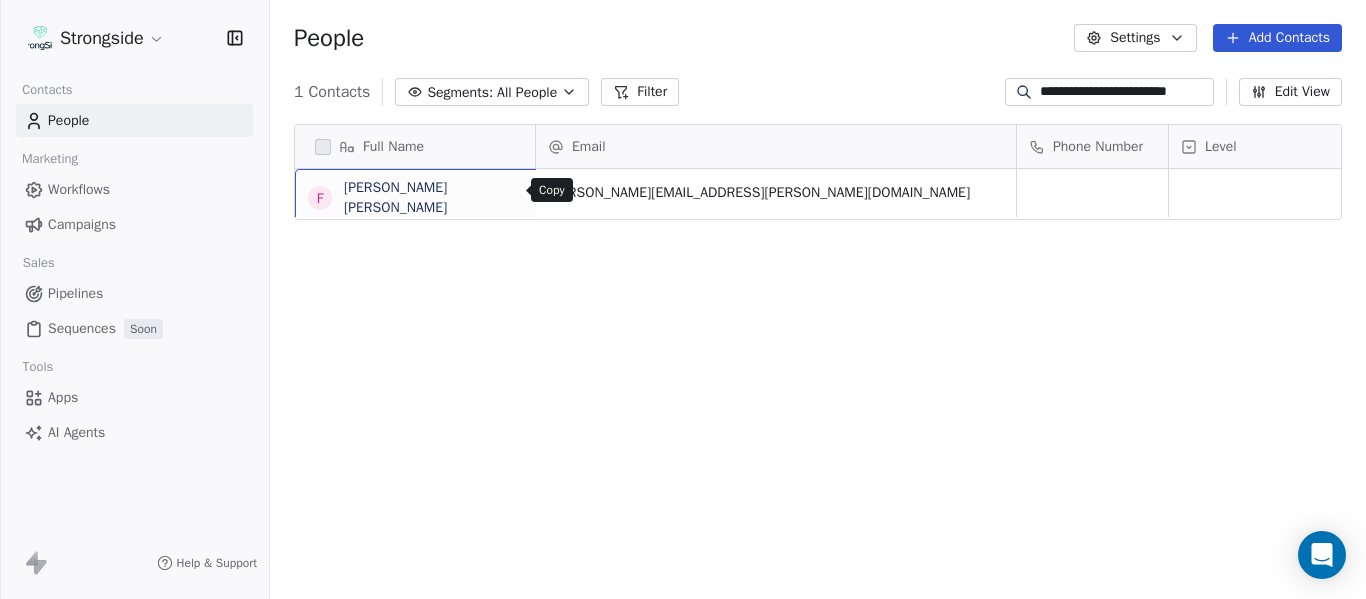 click at bounding box center (570, 190) 